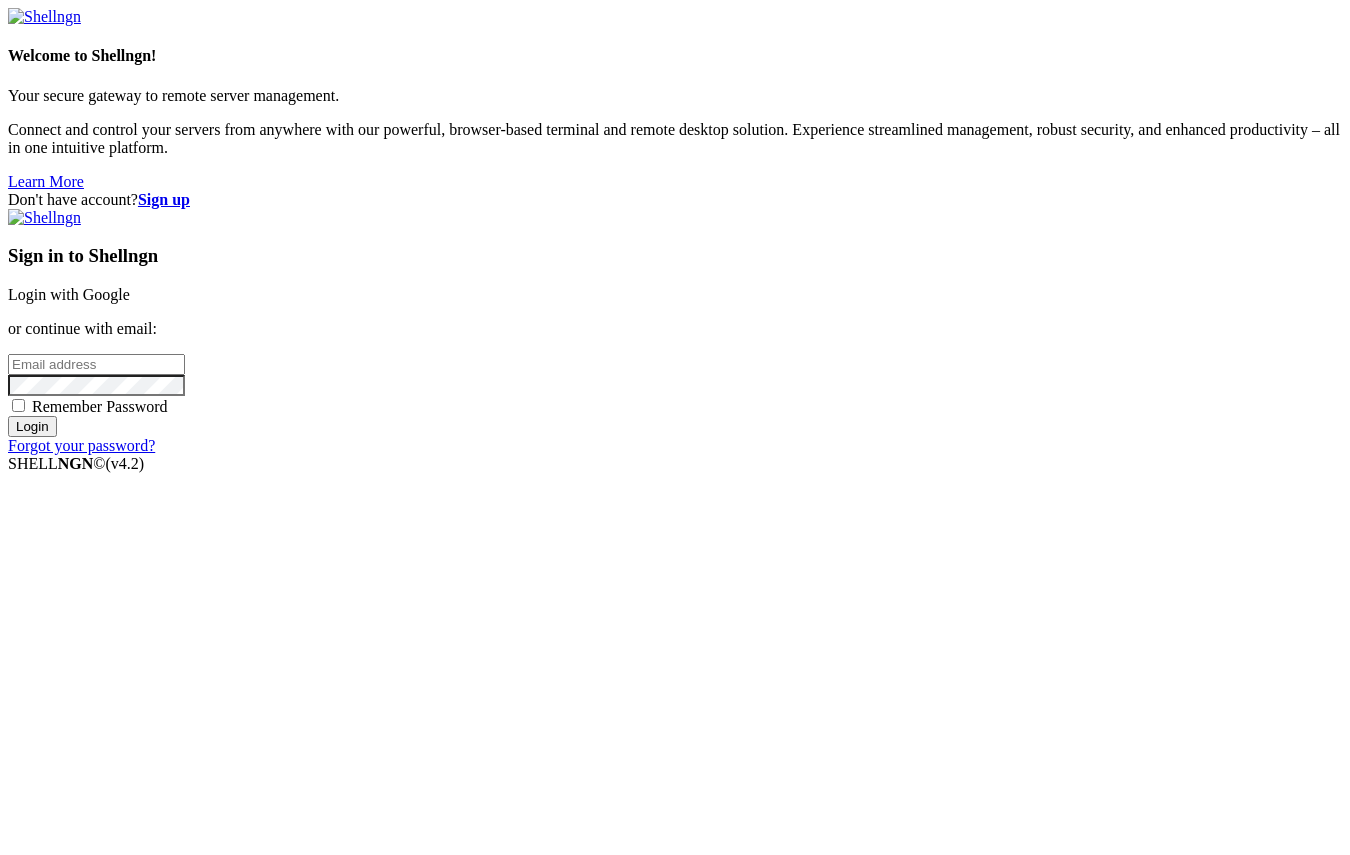 scroll, scrollTop: 0, scrollLeft: 0, axis: both 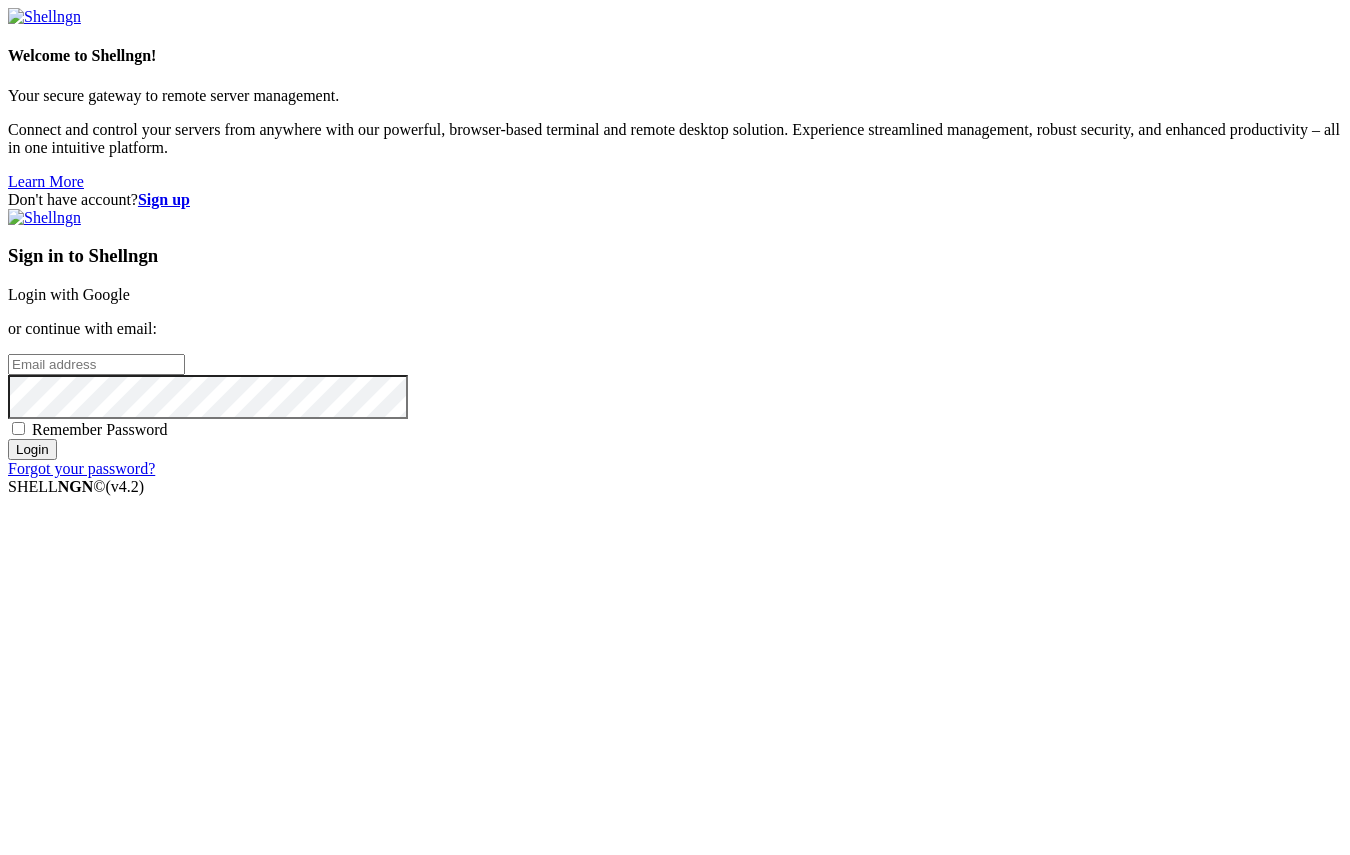 click on "Sign up" at bounding box center (164, 199) 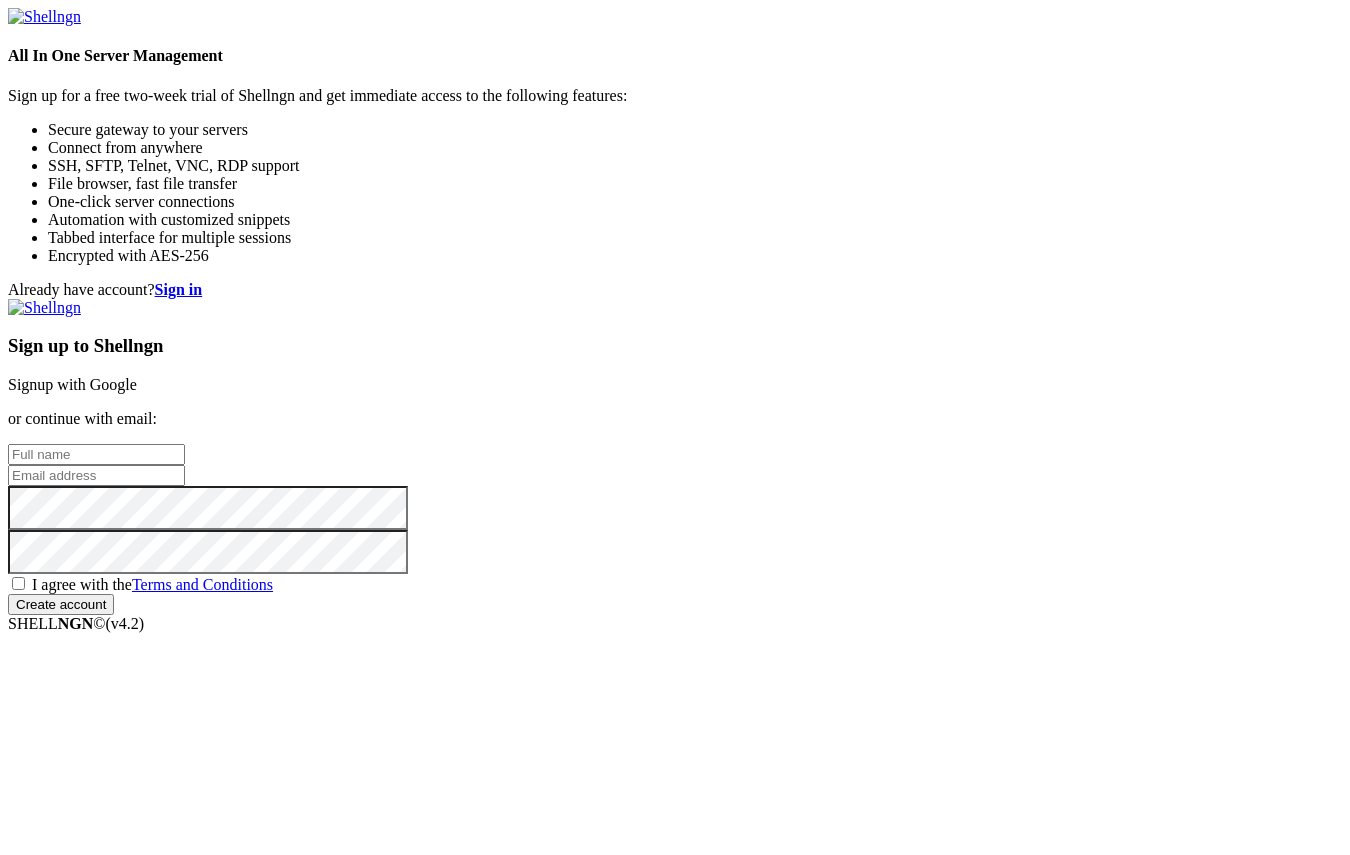 click at bounding box center (96, 454) 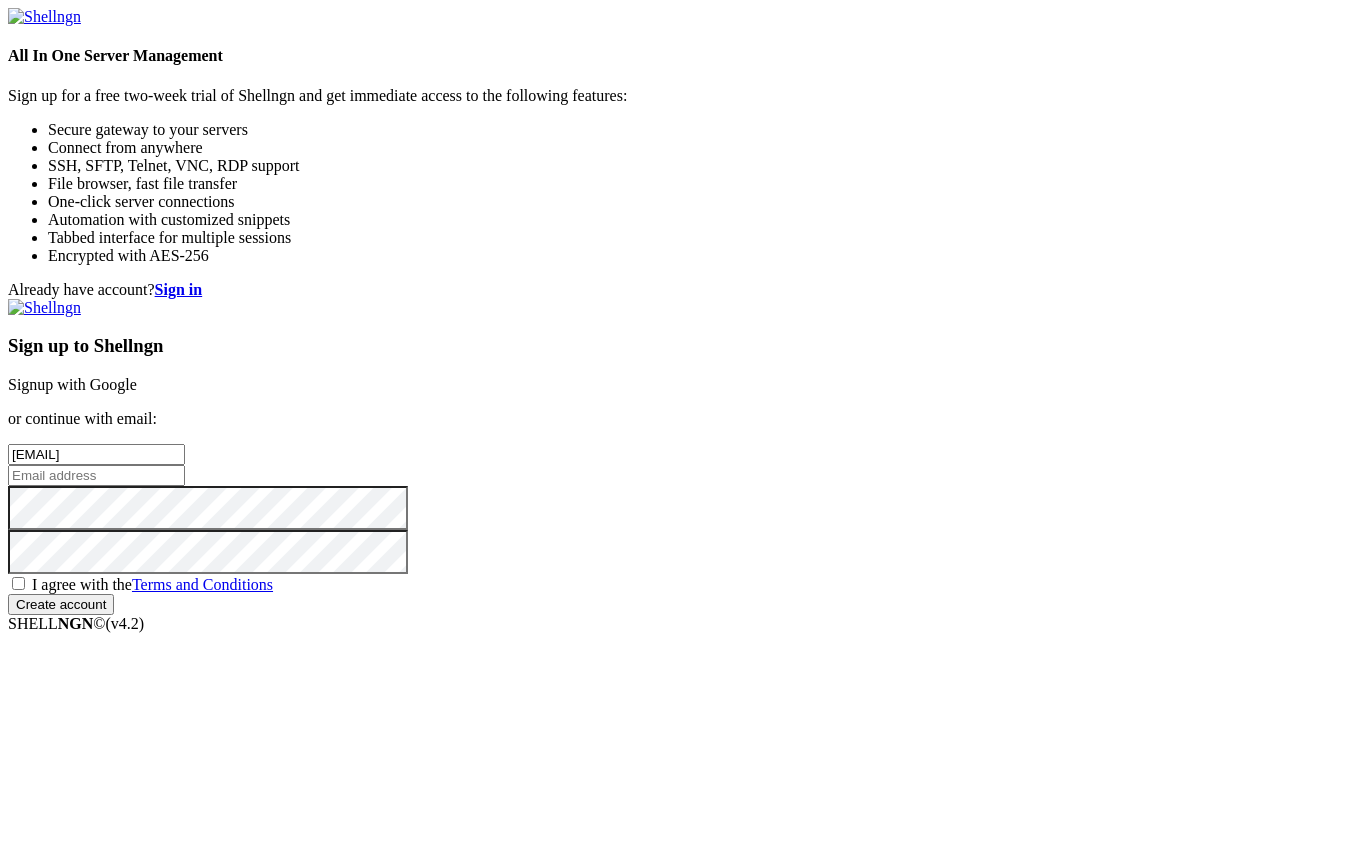 type on "x0lgumks8u@iwatermail.com" 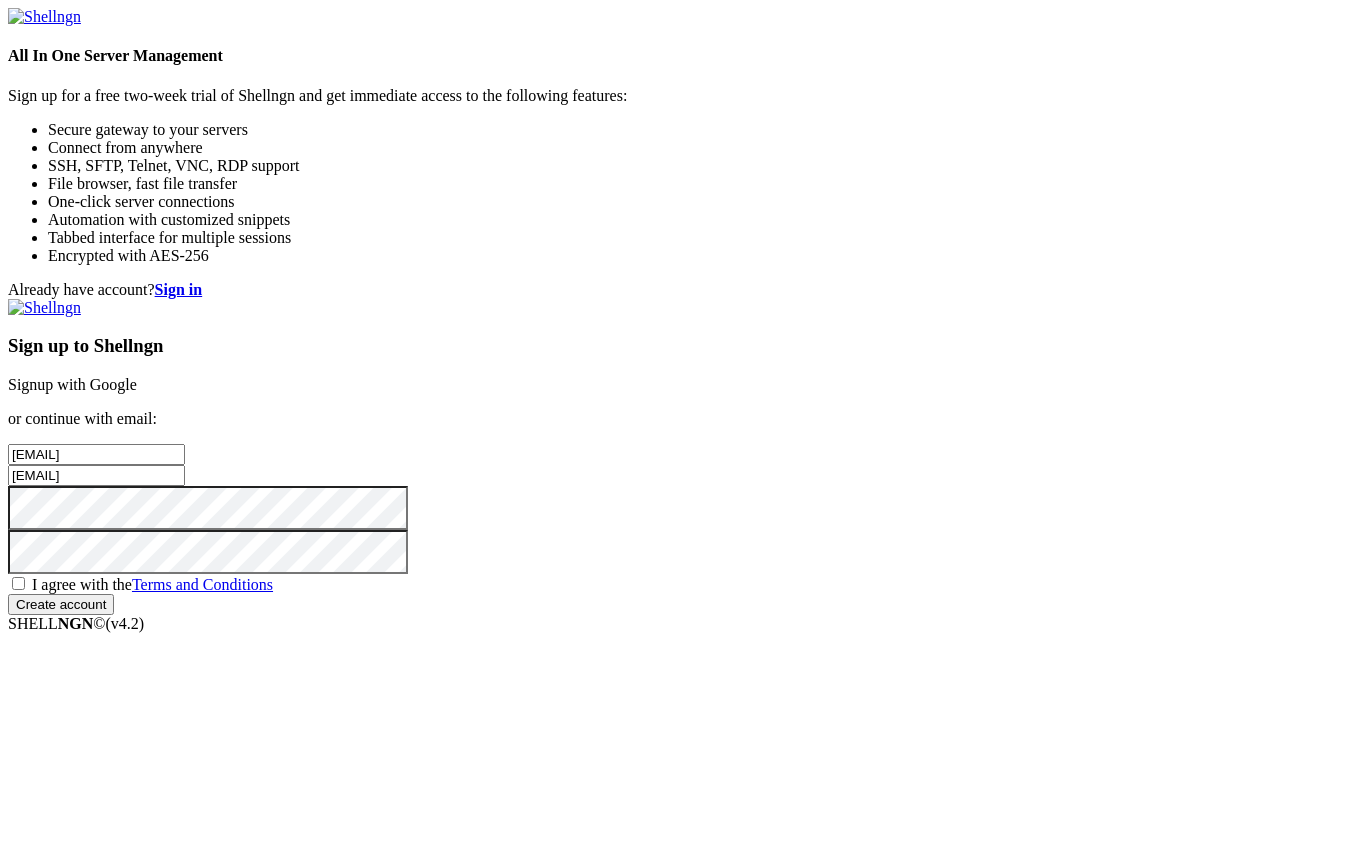 paste on "x0lgumks8u@iwatermail.com" 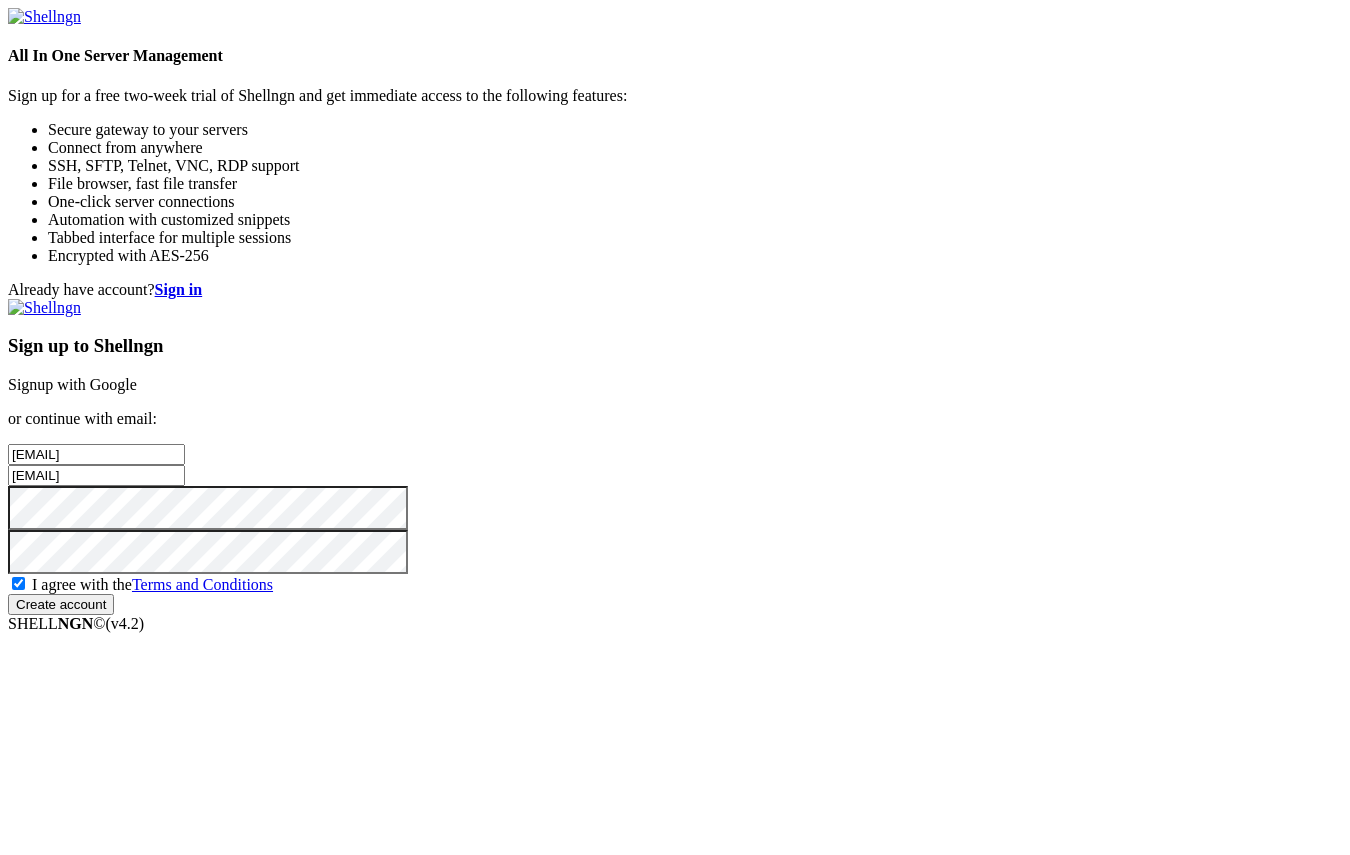 click on "Create account" at bounding box center [61, 604] 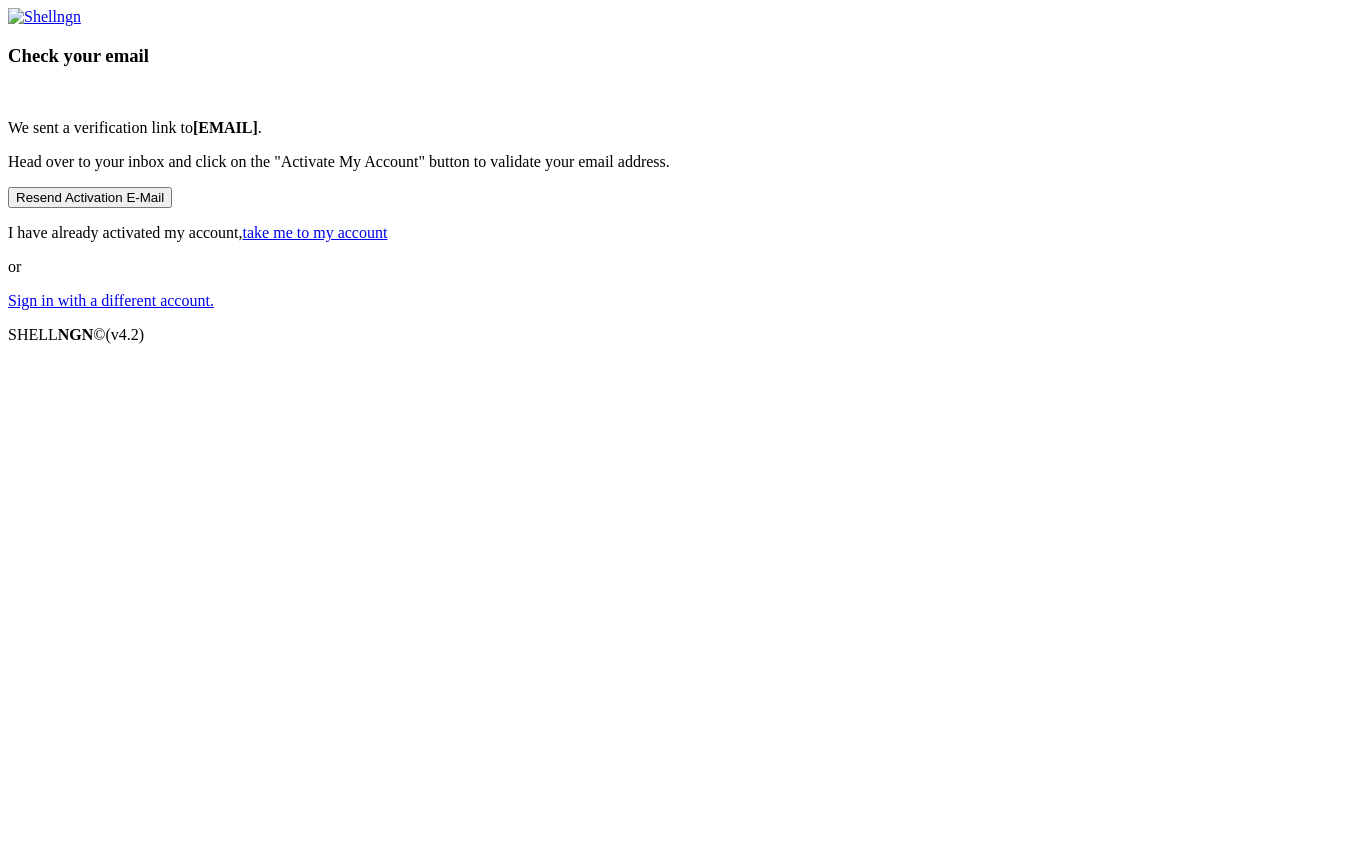 click on "Check your email
We sent a verification link to  x0lgumks8u@iwatermail.com .
Head over to your inbox and click on the "Activate My Account" button to validate your email address.
Resend Activation E-Mail
I have already activated my account,  take me to my account
or
Sign in with a different account." at bounding box center [675, 159] 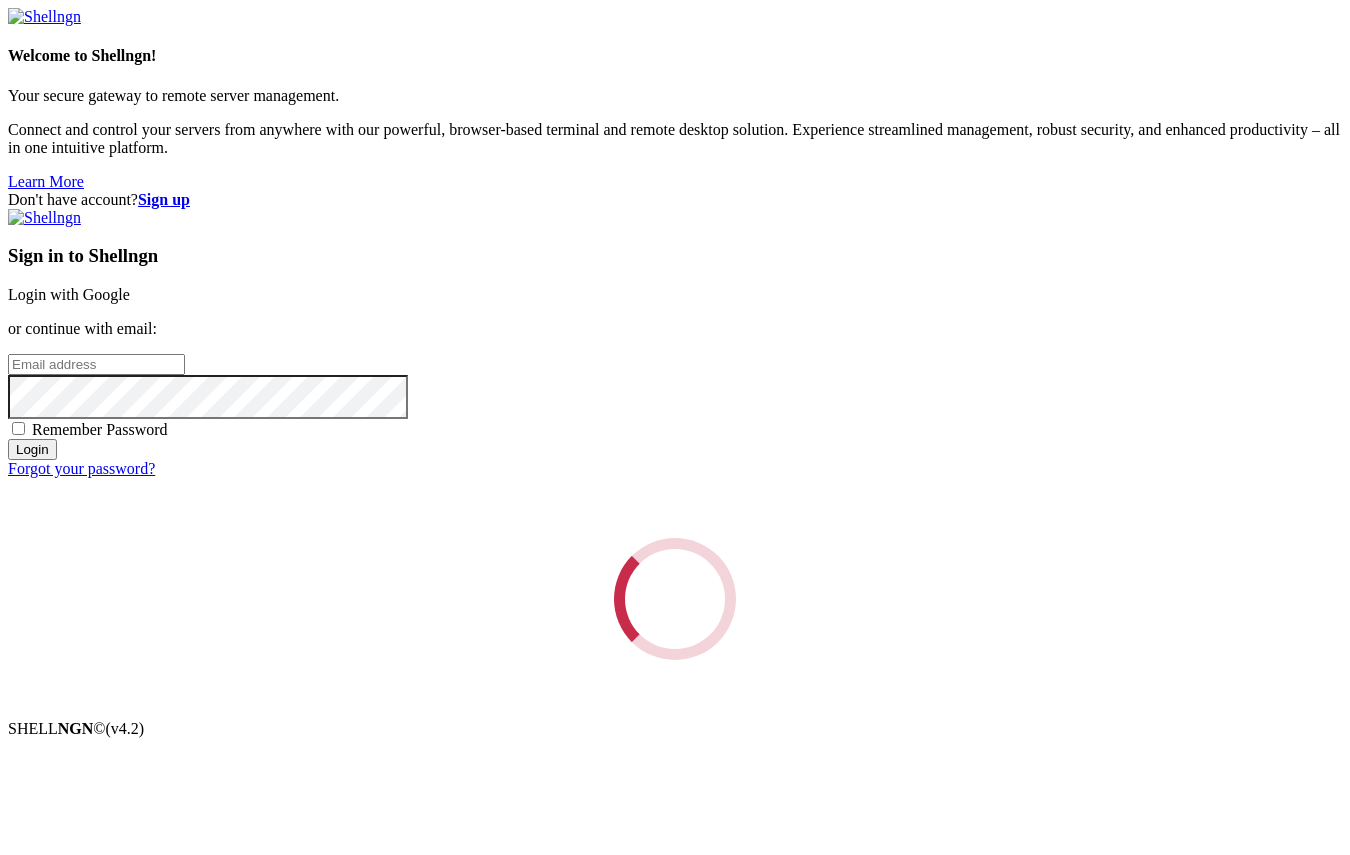 scroll, scrollTop: 0, scrollLeft: 0, axis: both 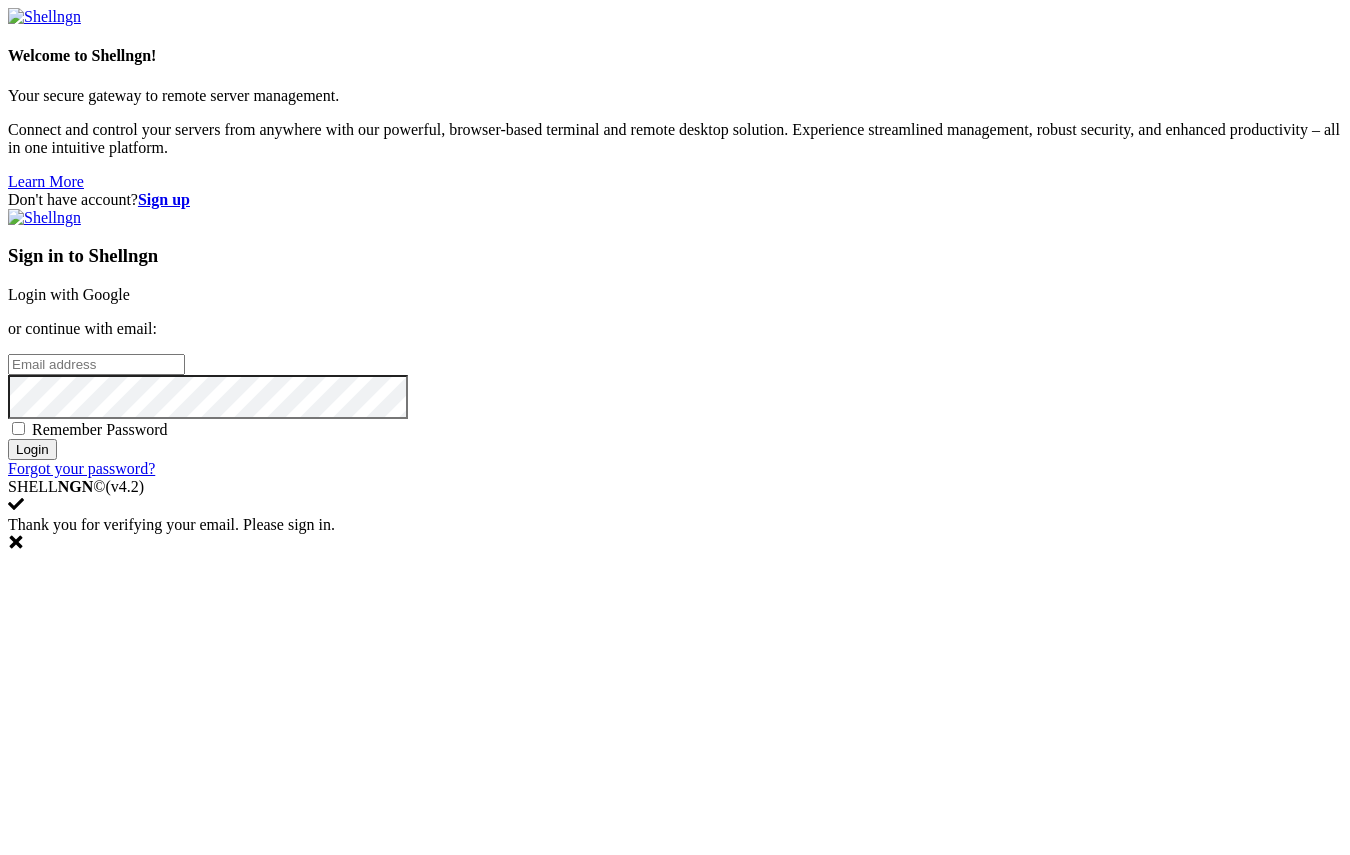 click at bounding box center (96, 364) 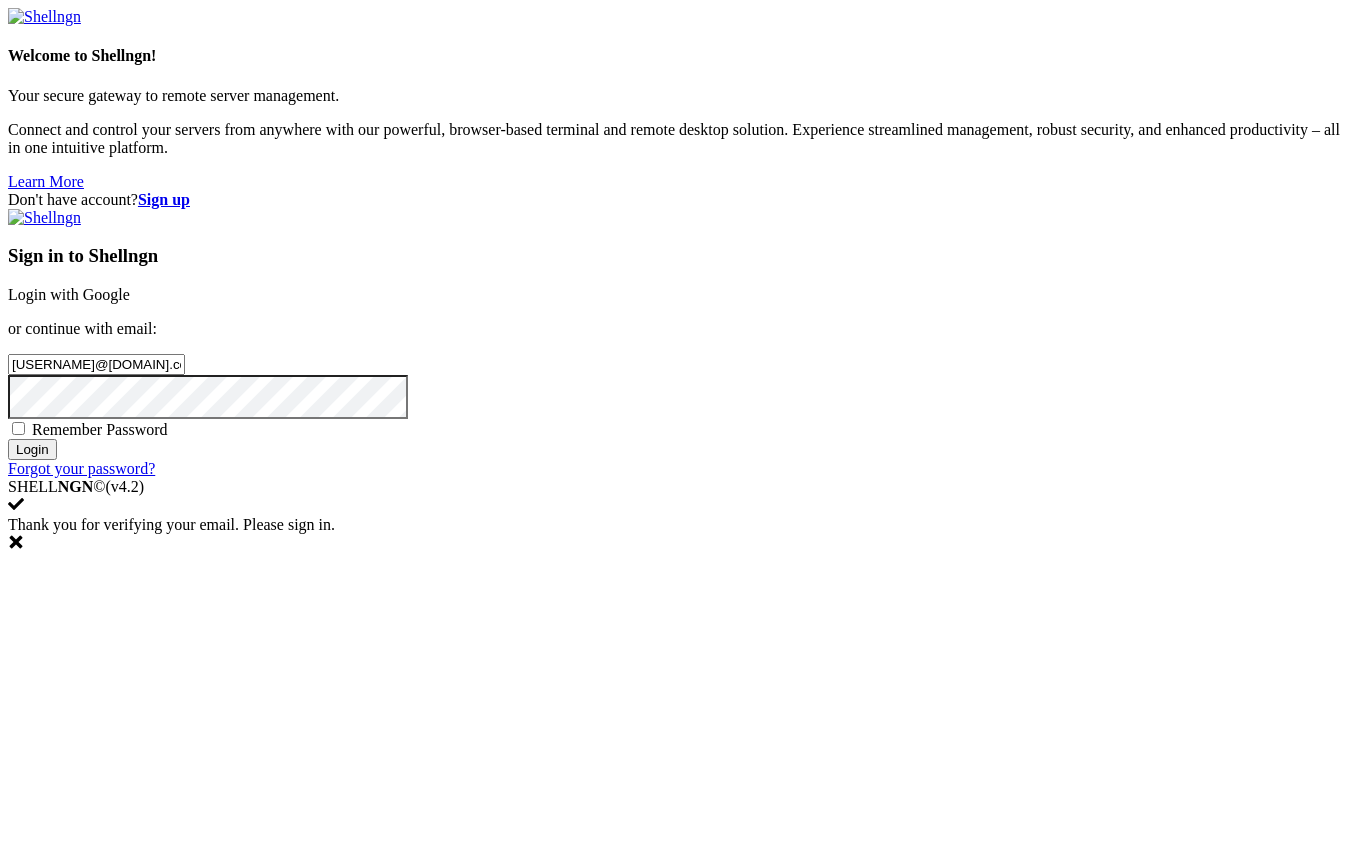 type on "[USERNAME]@[DOMAIN].com" 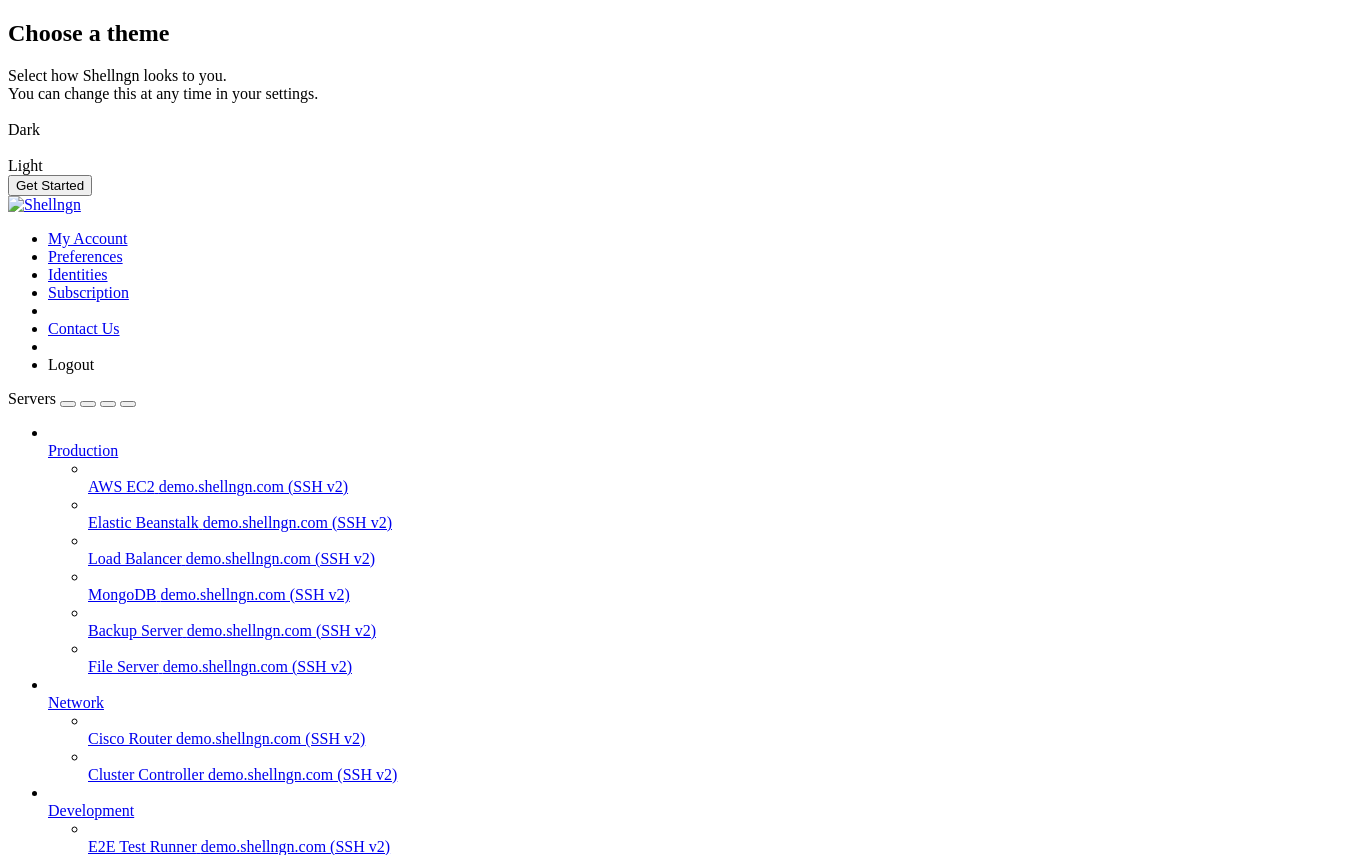 click on "Get Started" at bounding box center (50, 185) 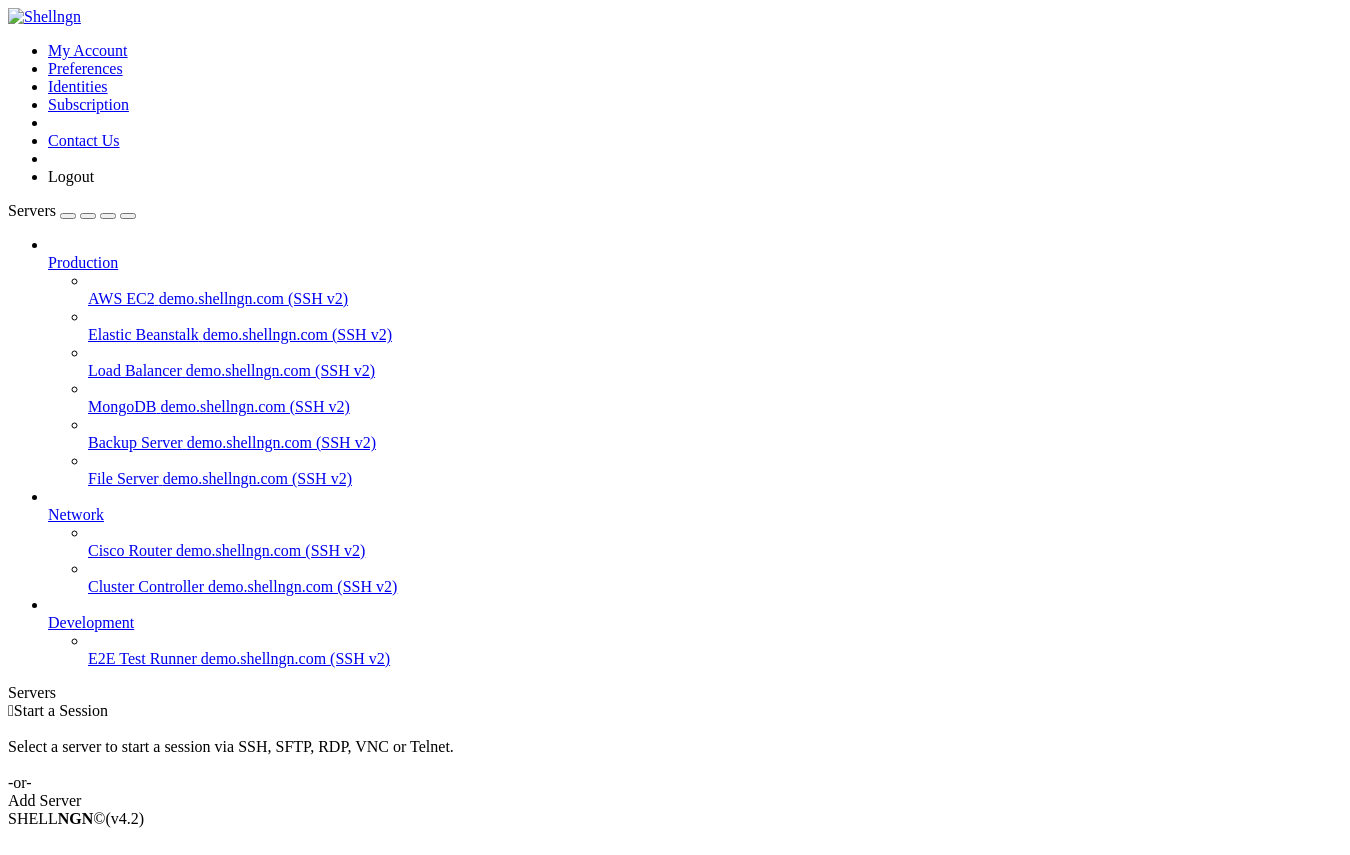 click on "Add Server" at bounding box center (675, 801) 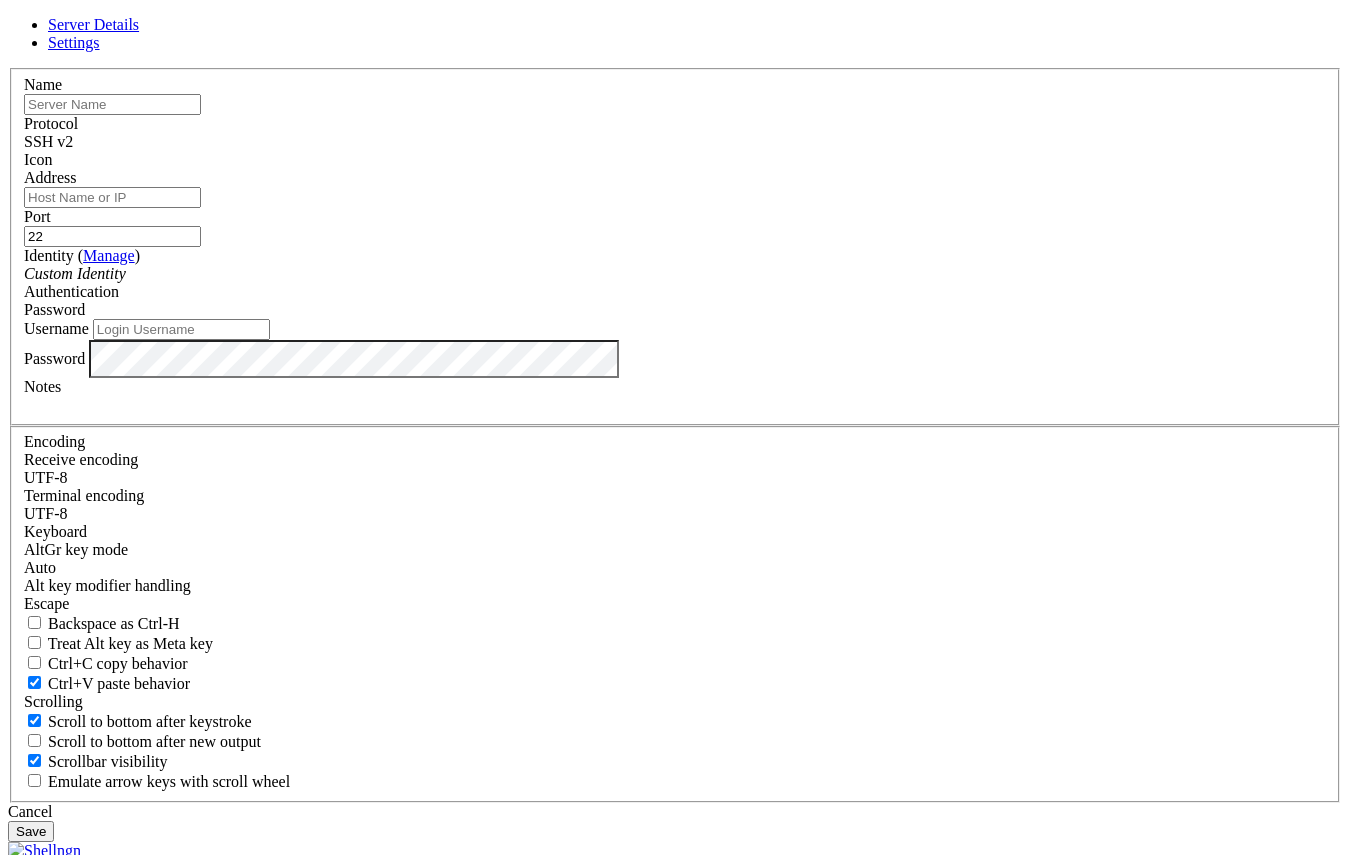 click on "Address" at bounding box center (112, 197) 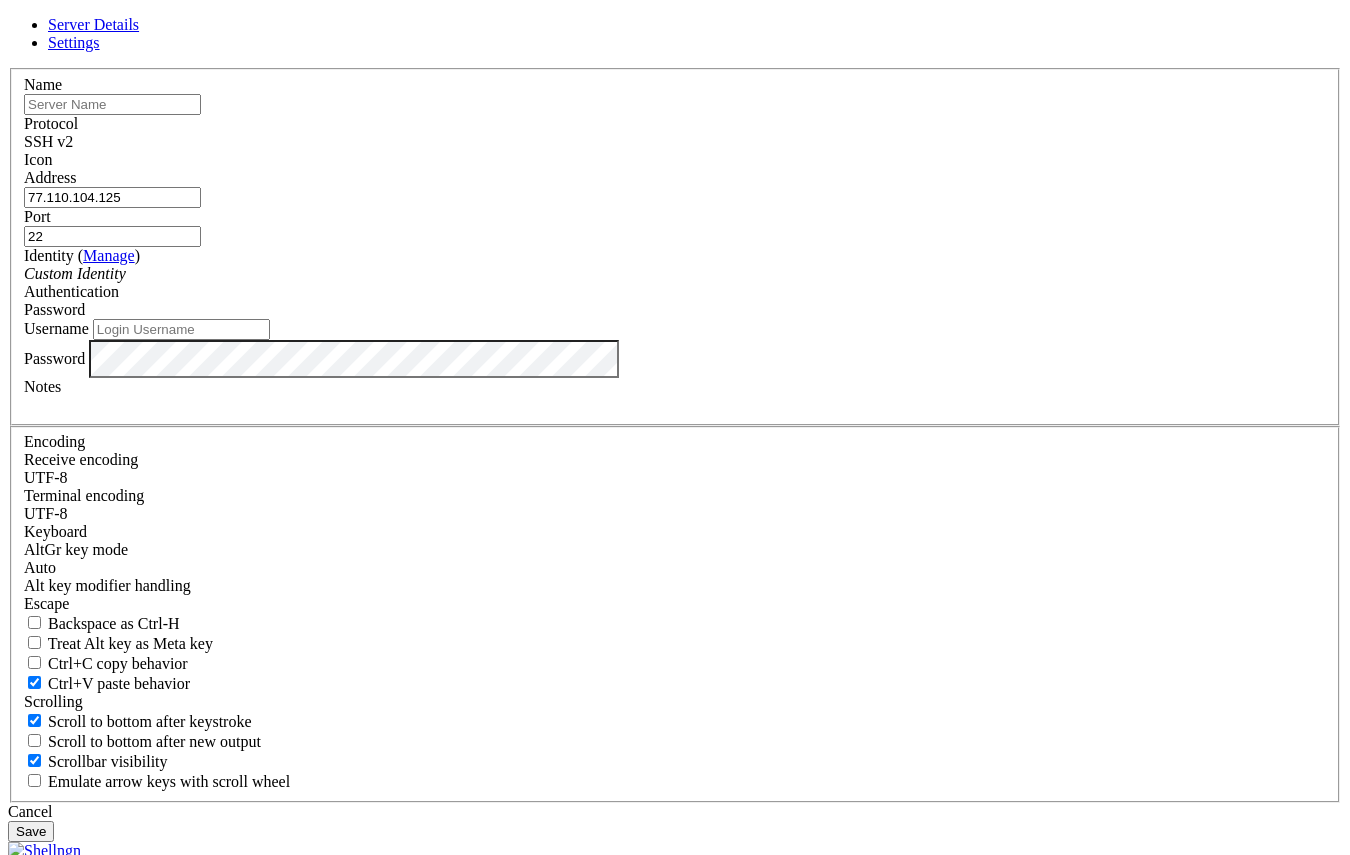type on "[IP_ADDRESS]" 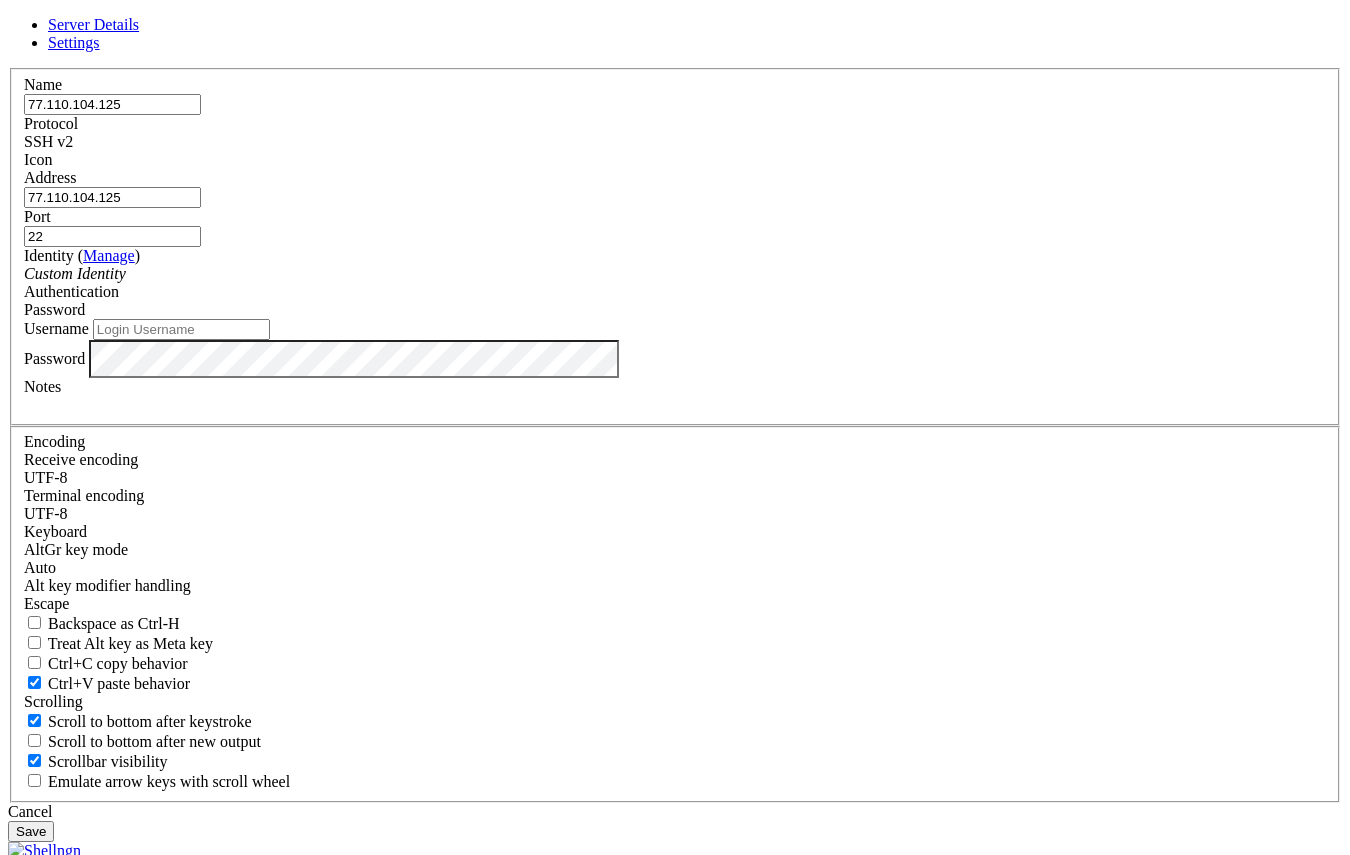 type on "[IP_ADDRESS]" 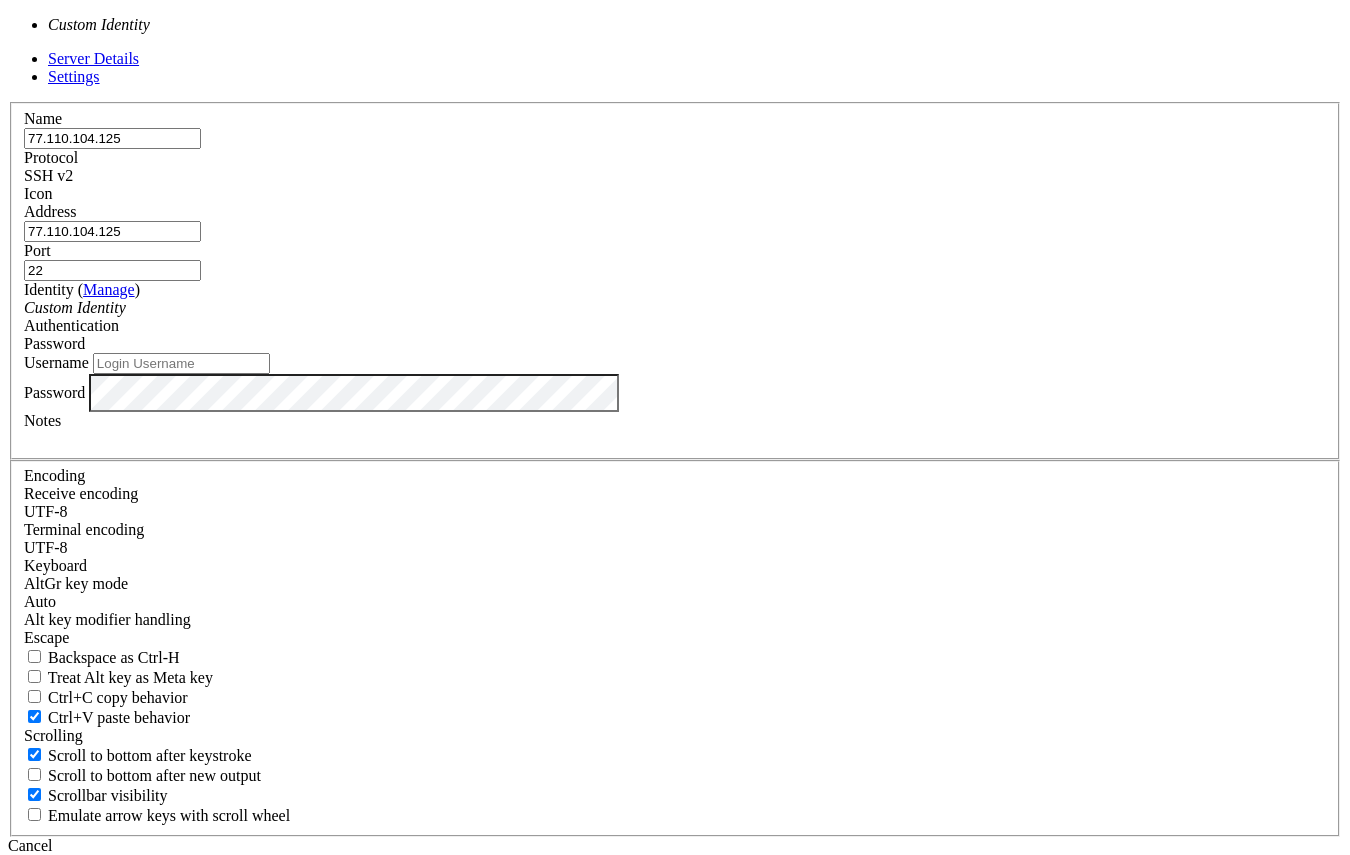 click on "Custom Identity" at bounding box center [675, 308] 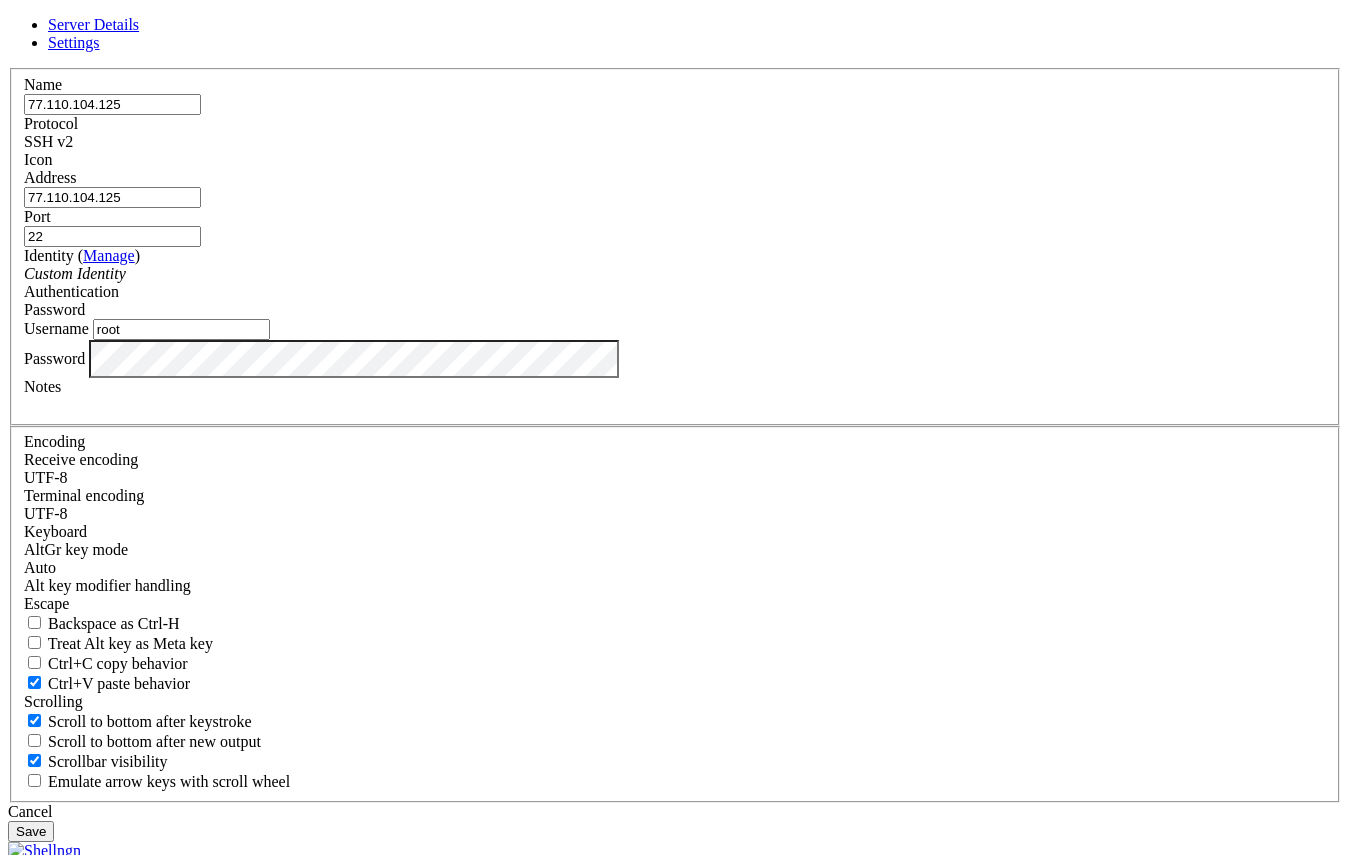 type on "root" 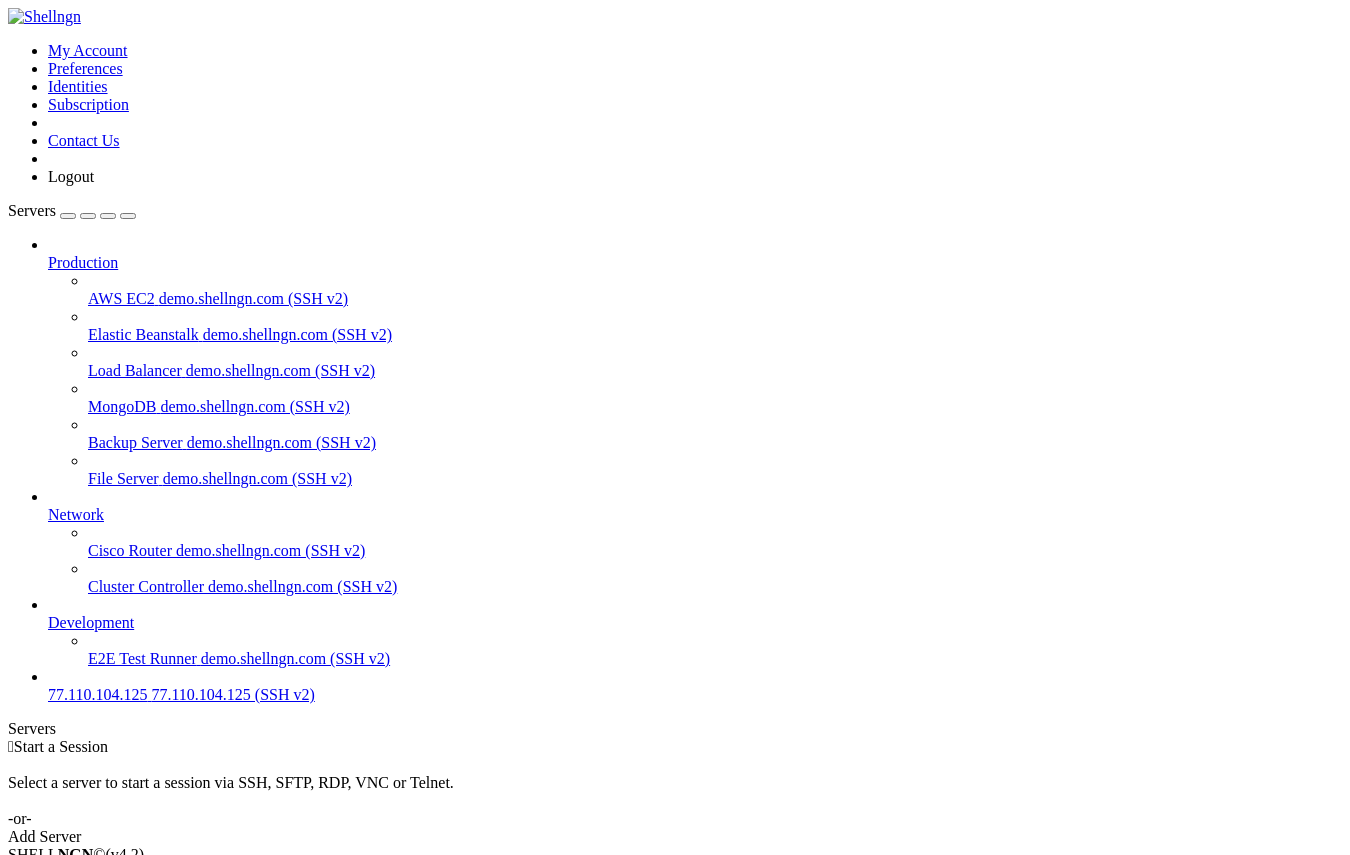 click on "Properties" at bounding box center [80, 1014] 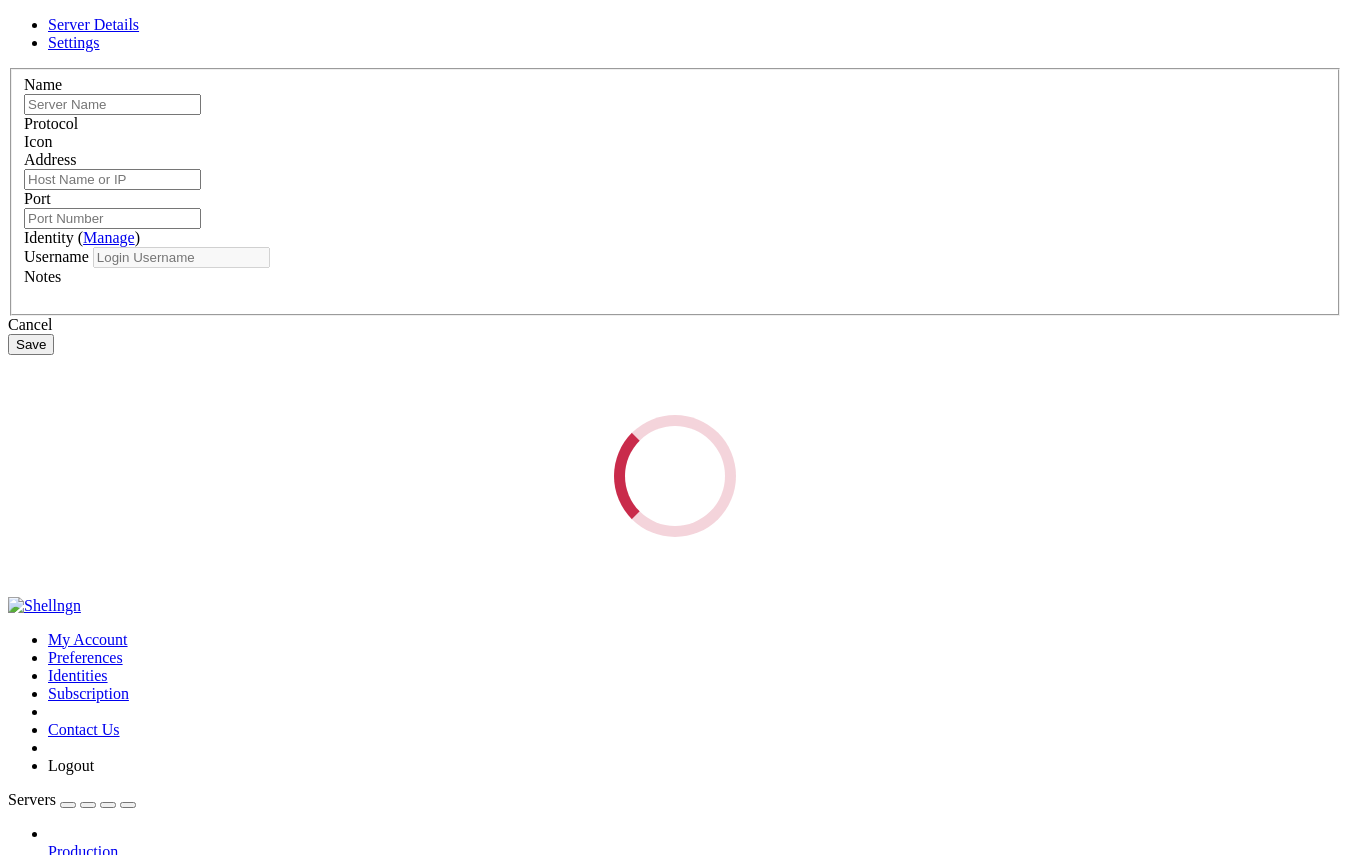 type on "[IP_ADDRESS]" 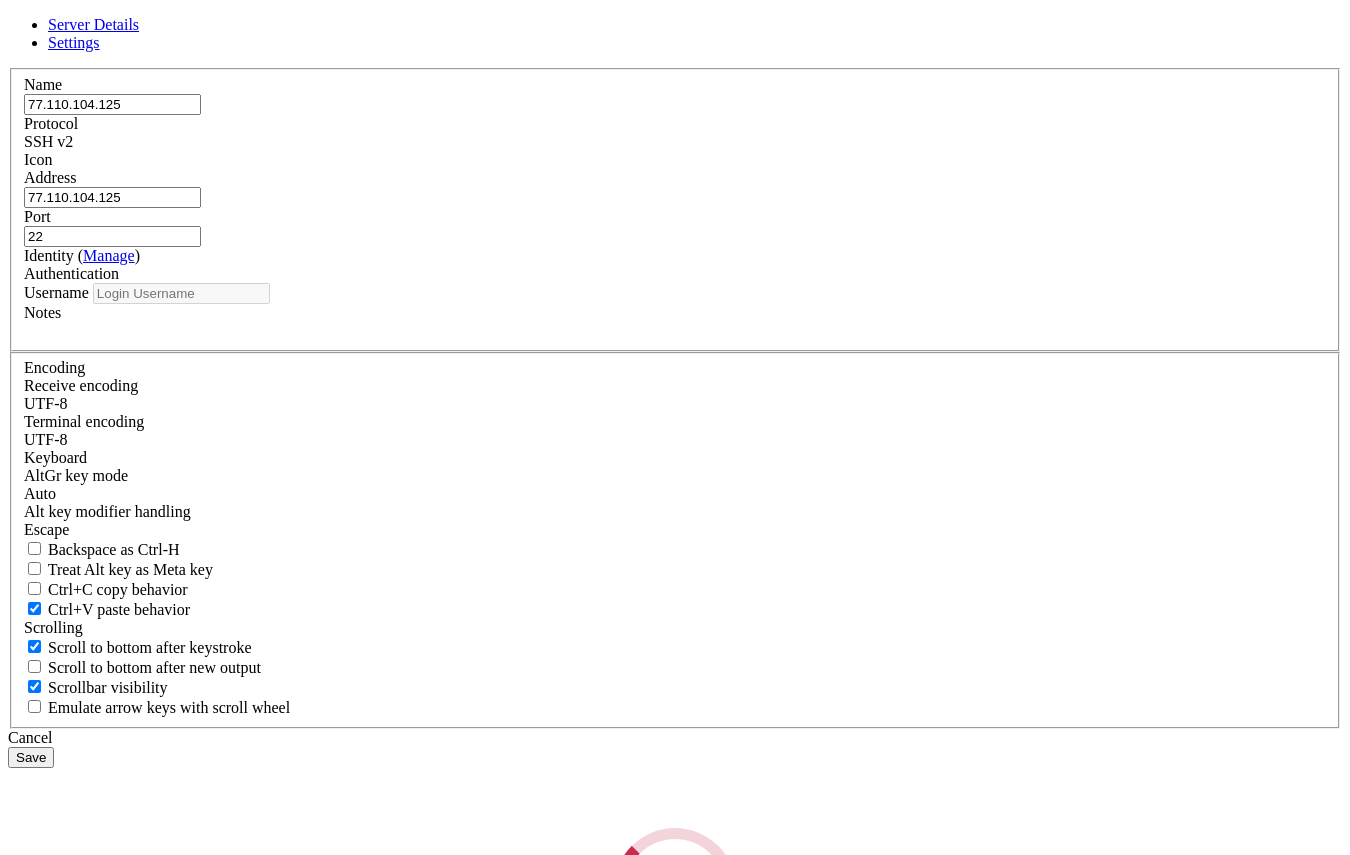type on "root" 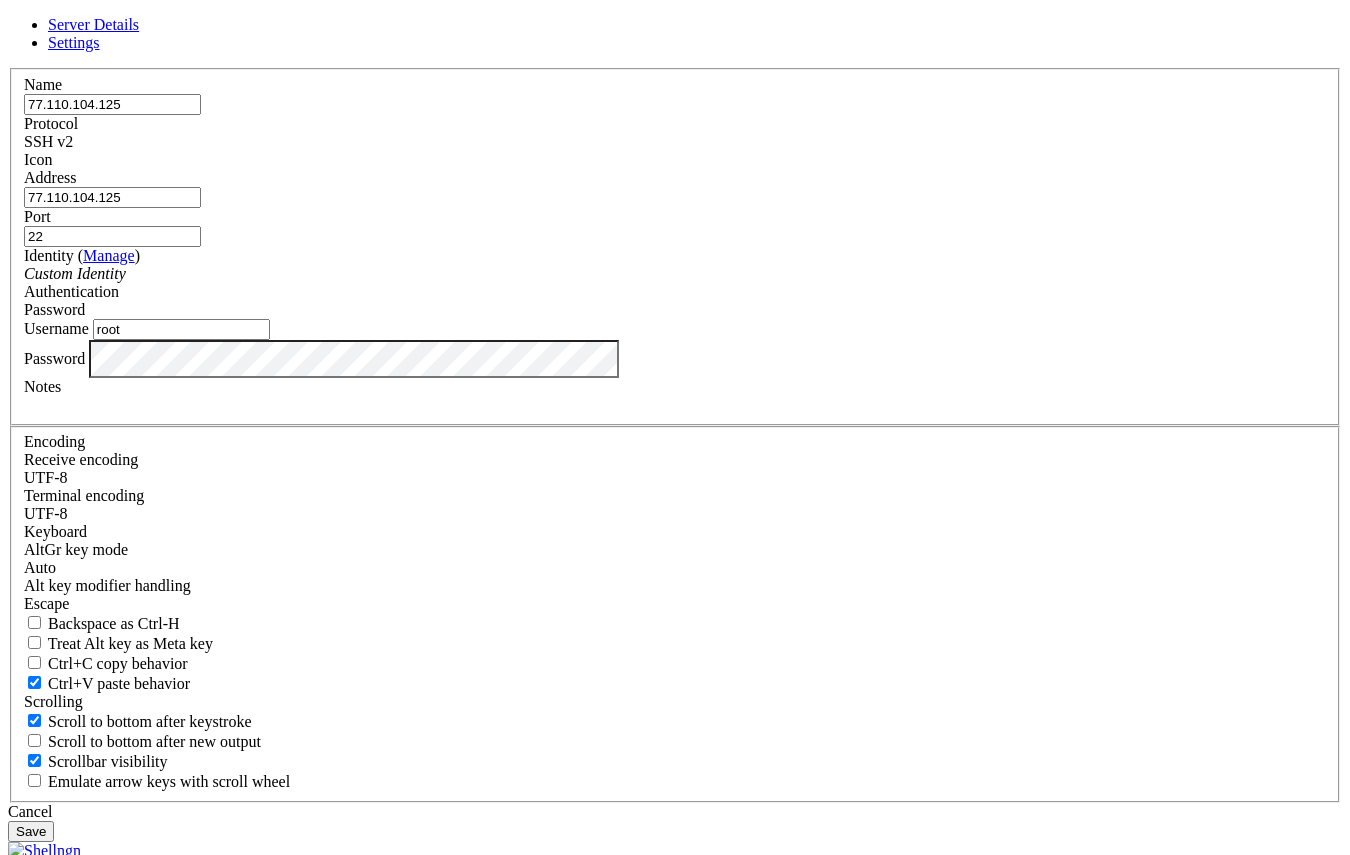 click on "Save" at bounding box center [31, 831] 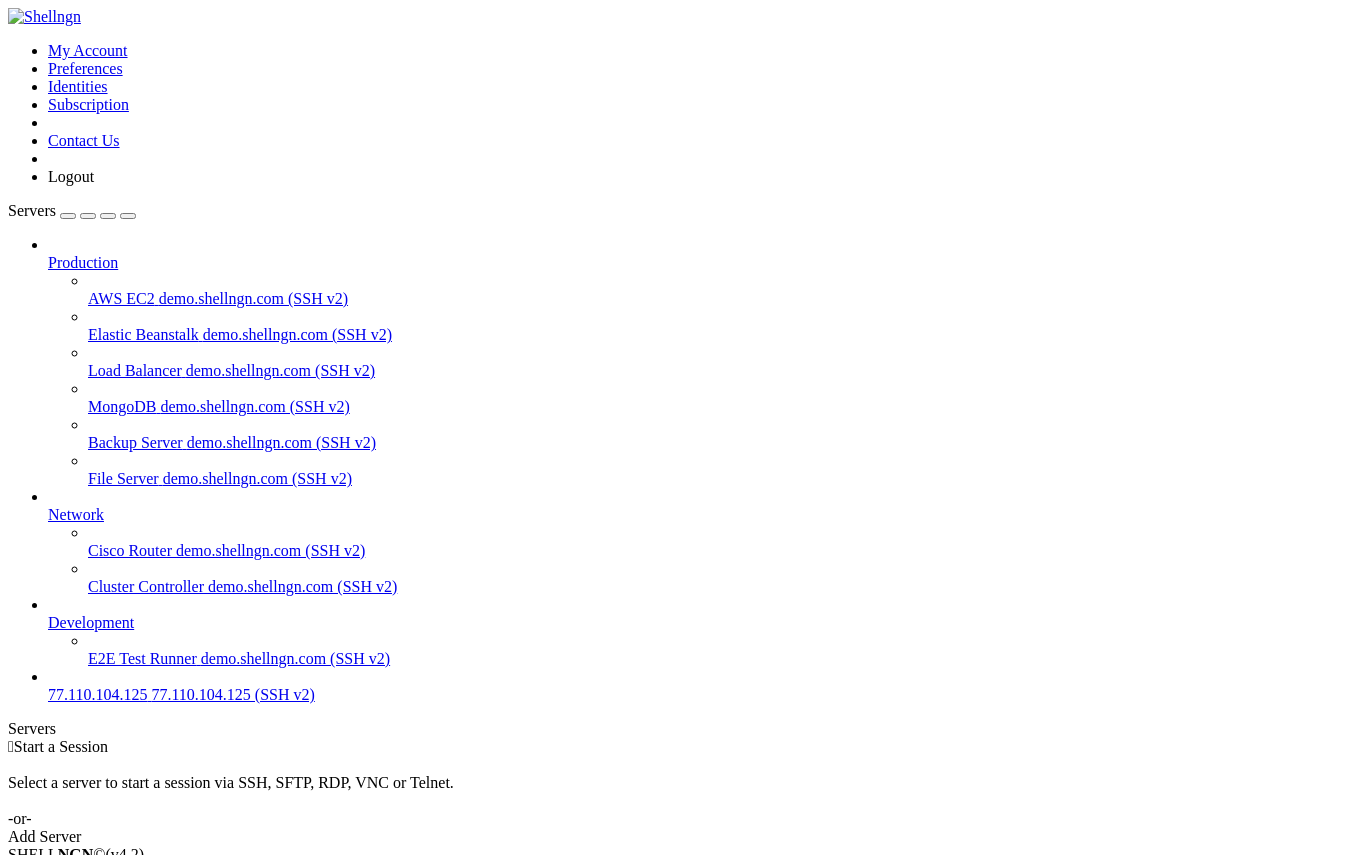 click on "[IP_ADDRESS] (SSH v2)" at bounding box center (232, 694) 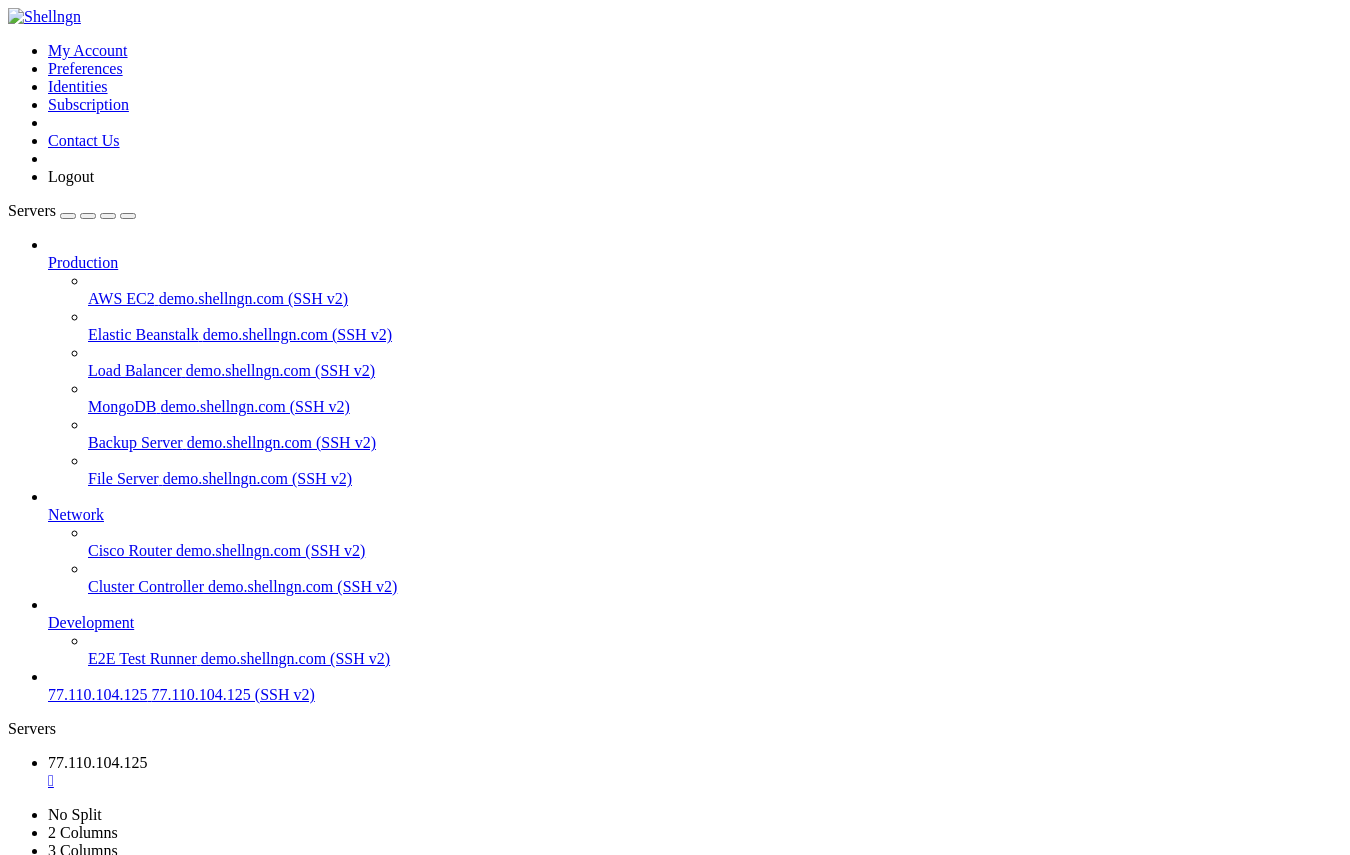 scroll, scrollTop: 0, scrollLeft: 0, axis: both 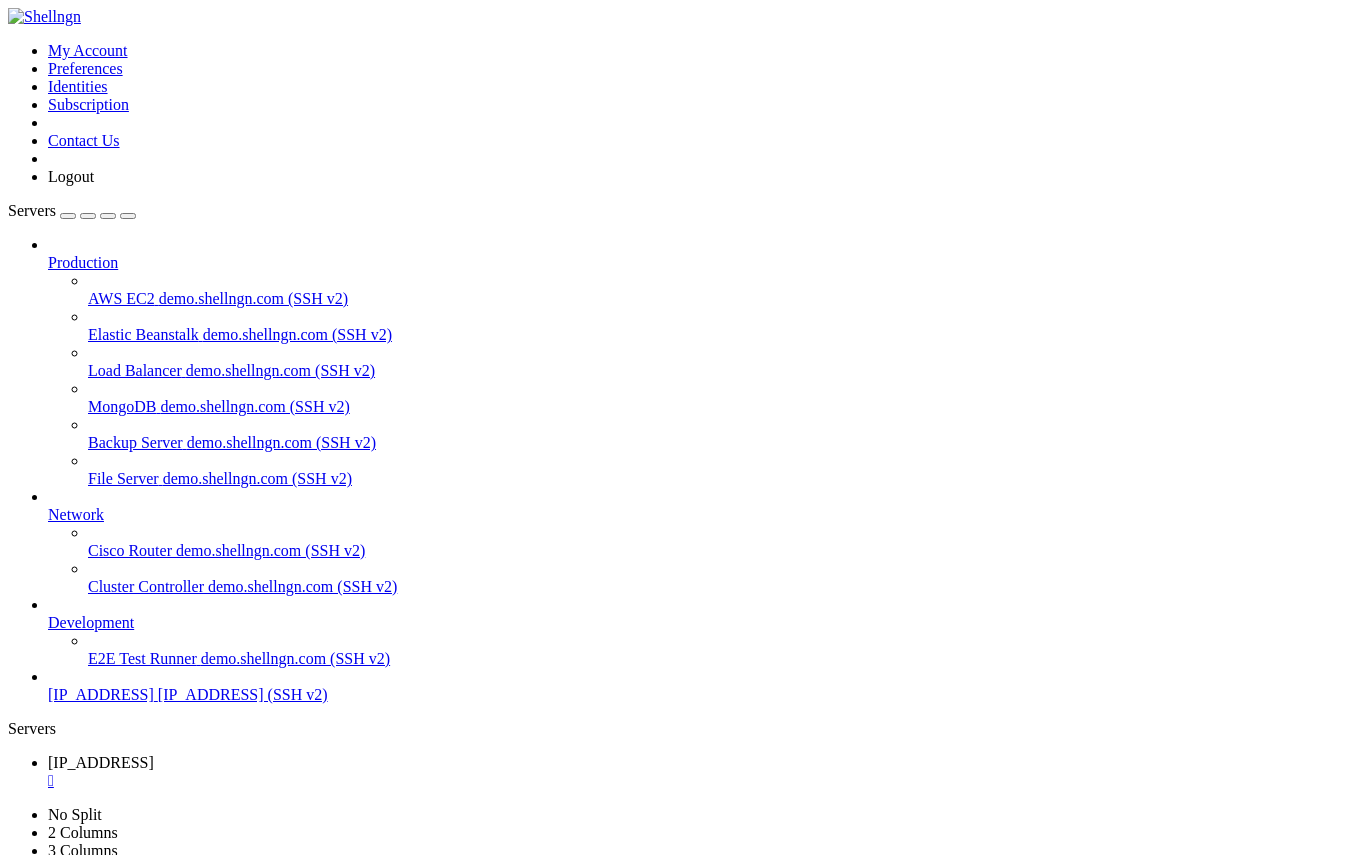 click 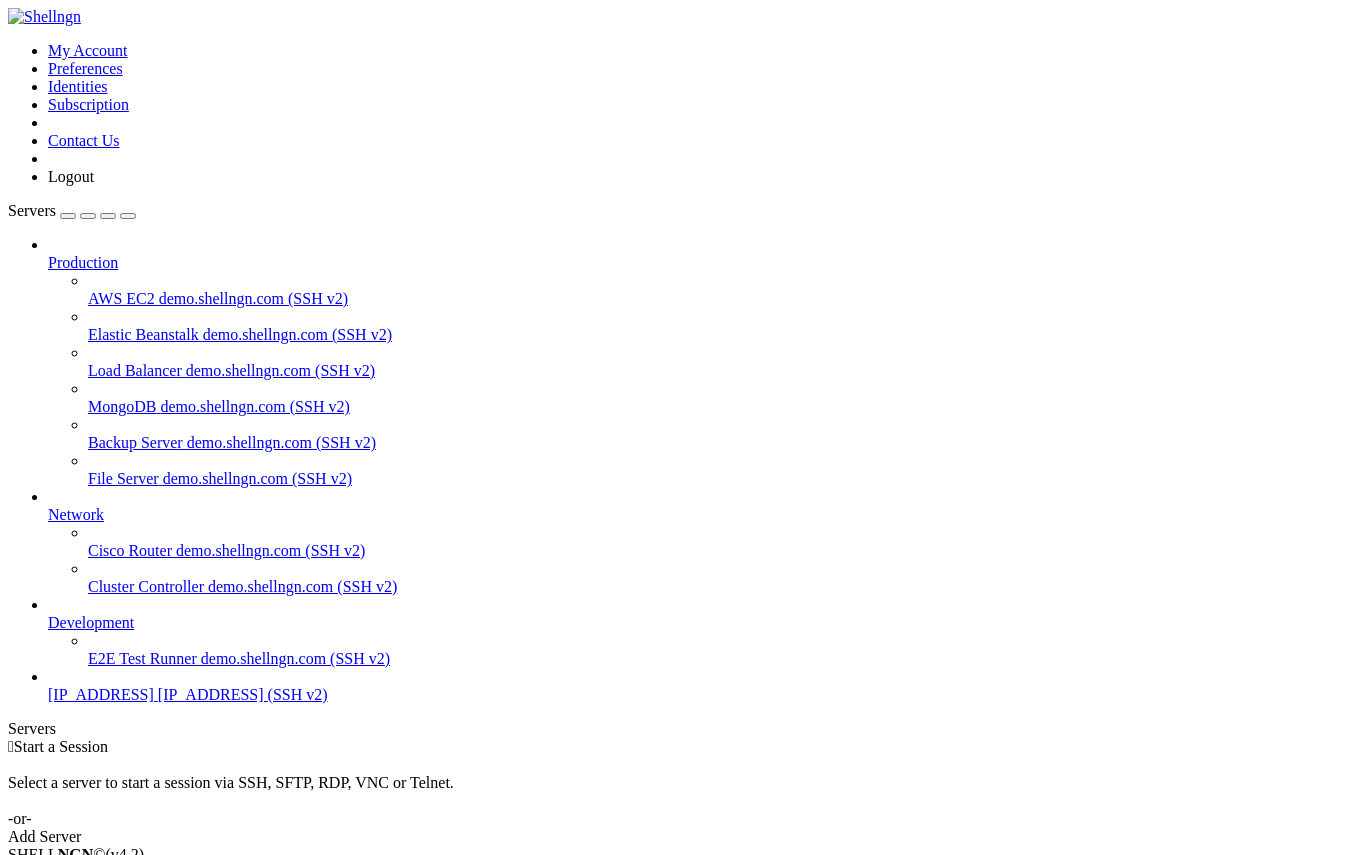 scroll, scrollTop: 0, scrollLeft: 0, axis: both 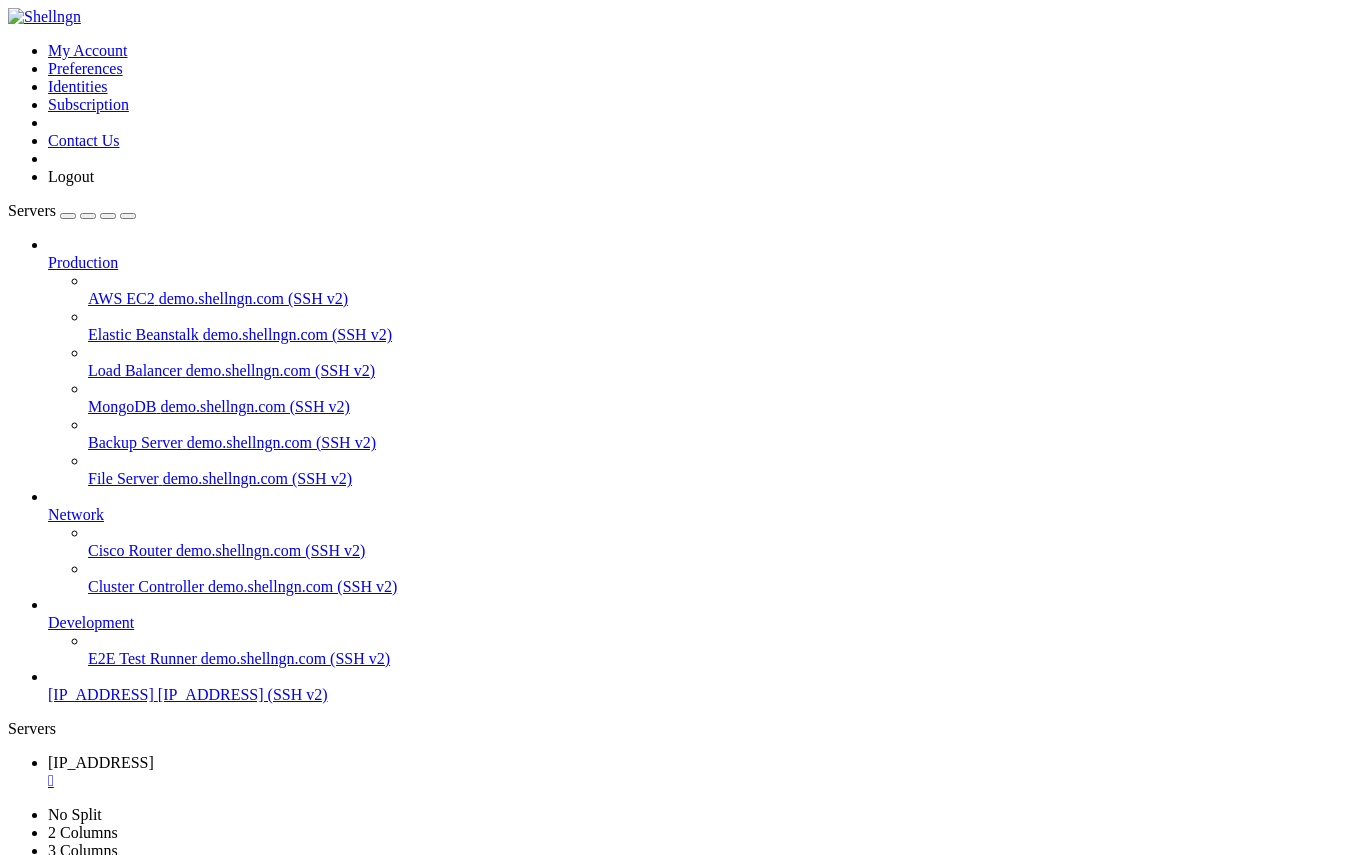 click on "Reconnect" at bounding box center [48, 1158] 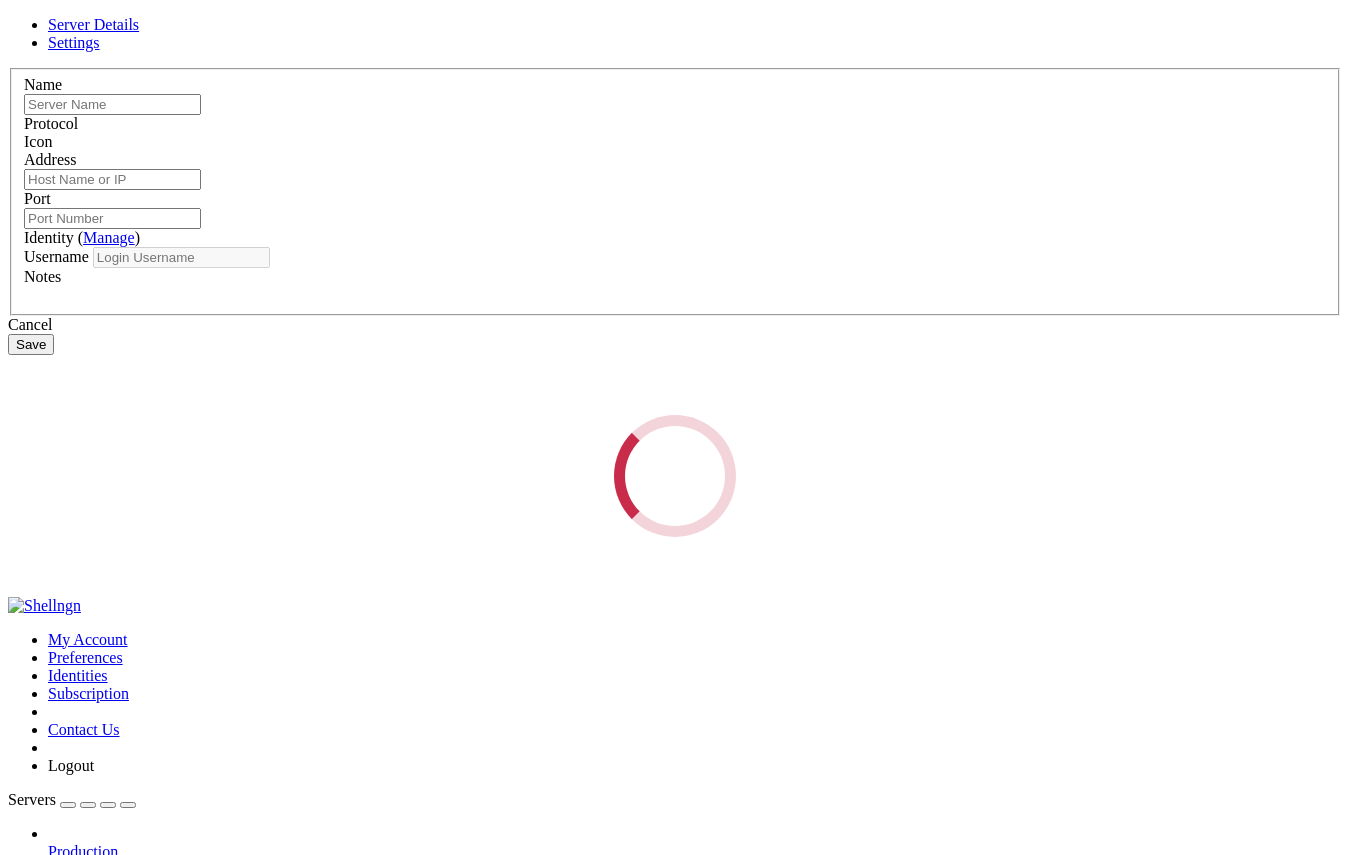 type on "[IP_ADDRESS]" 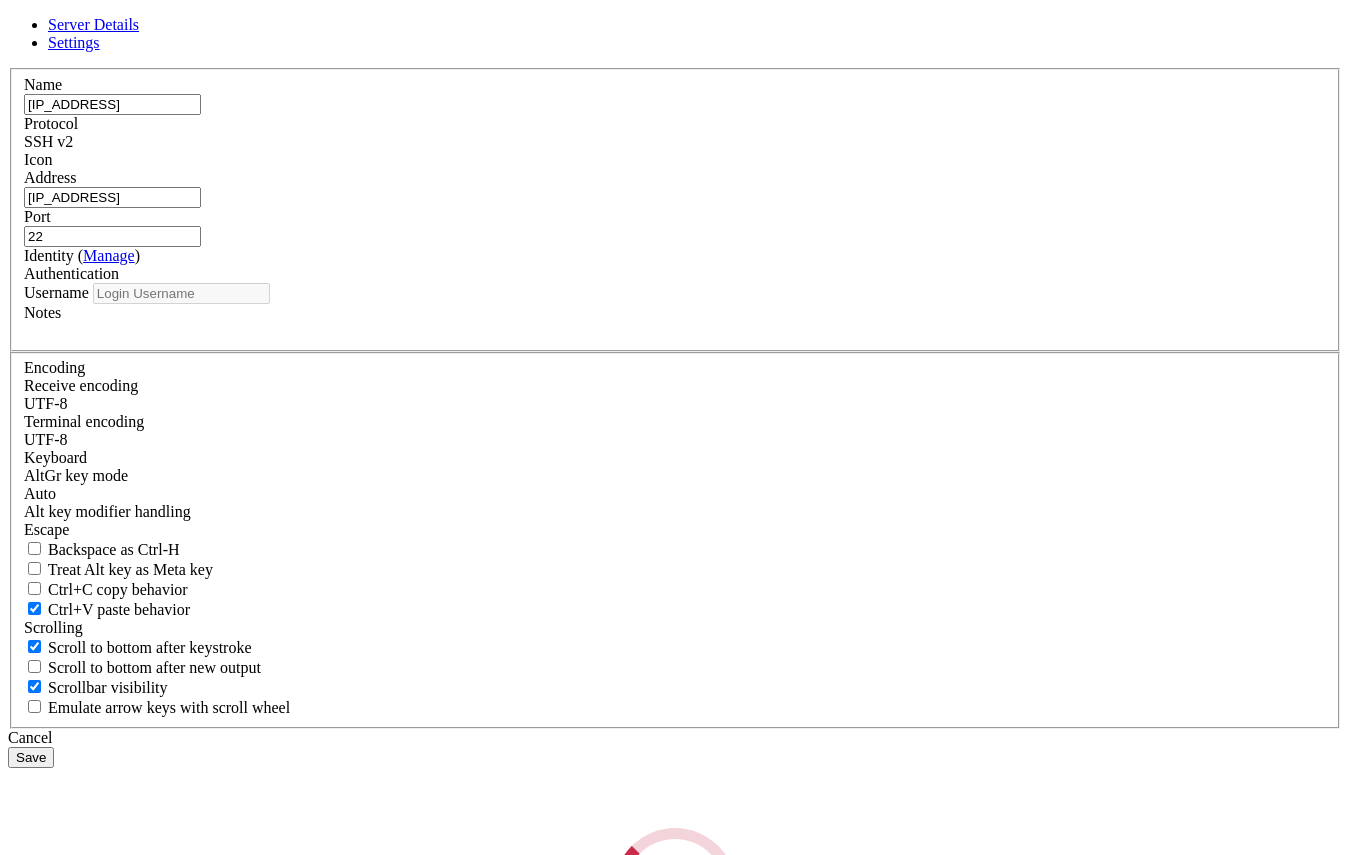 type on "root" 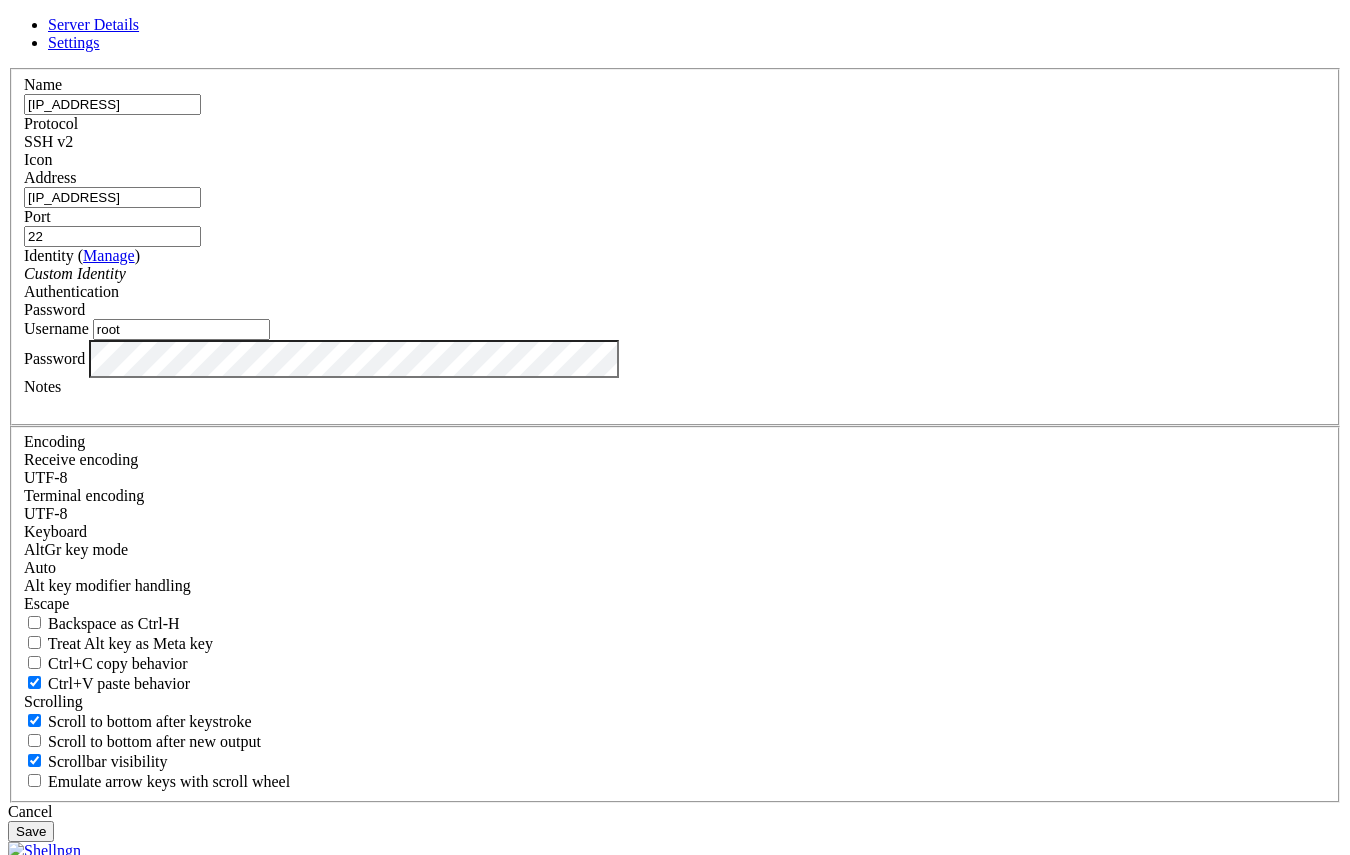 click on "Save" at bounding box center [31, 831] 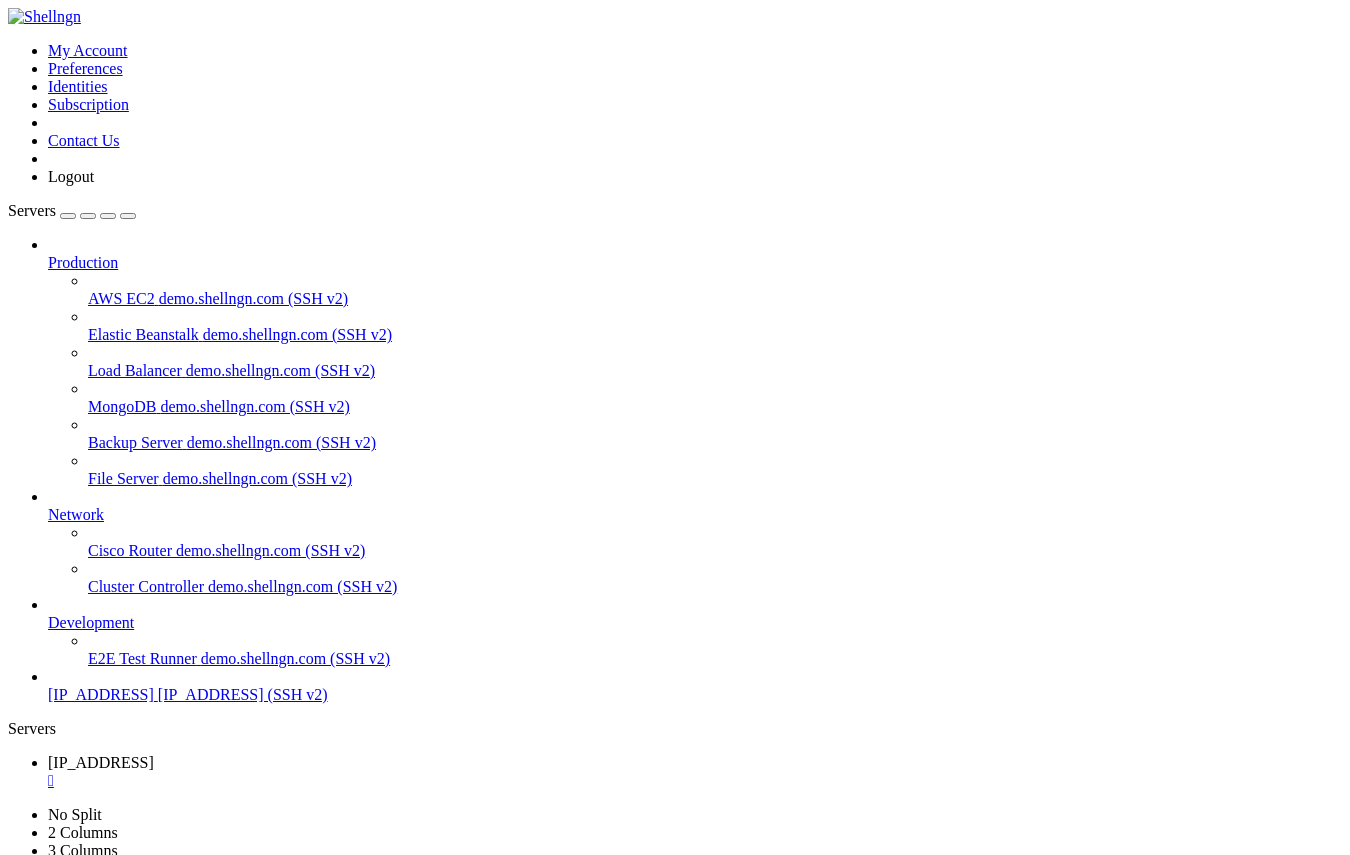 click on "Reconnect" at bounding box center (48, 1158) 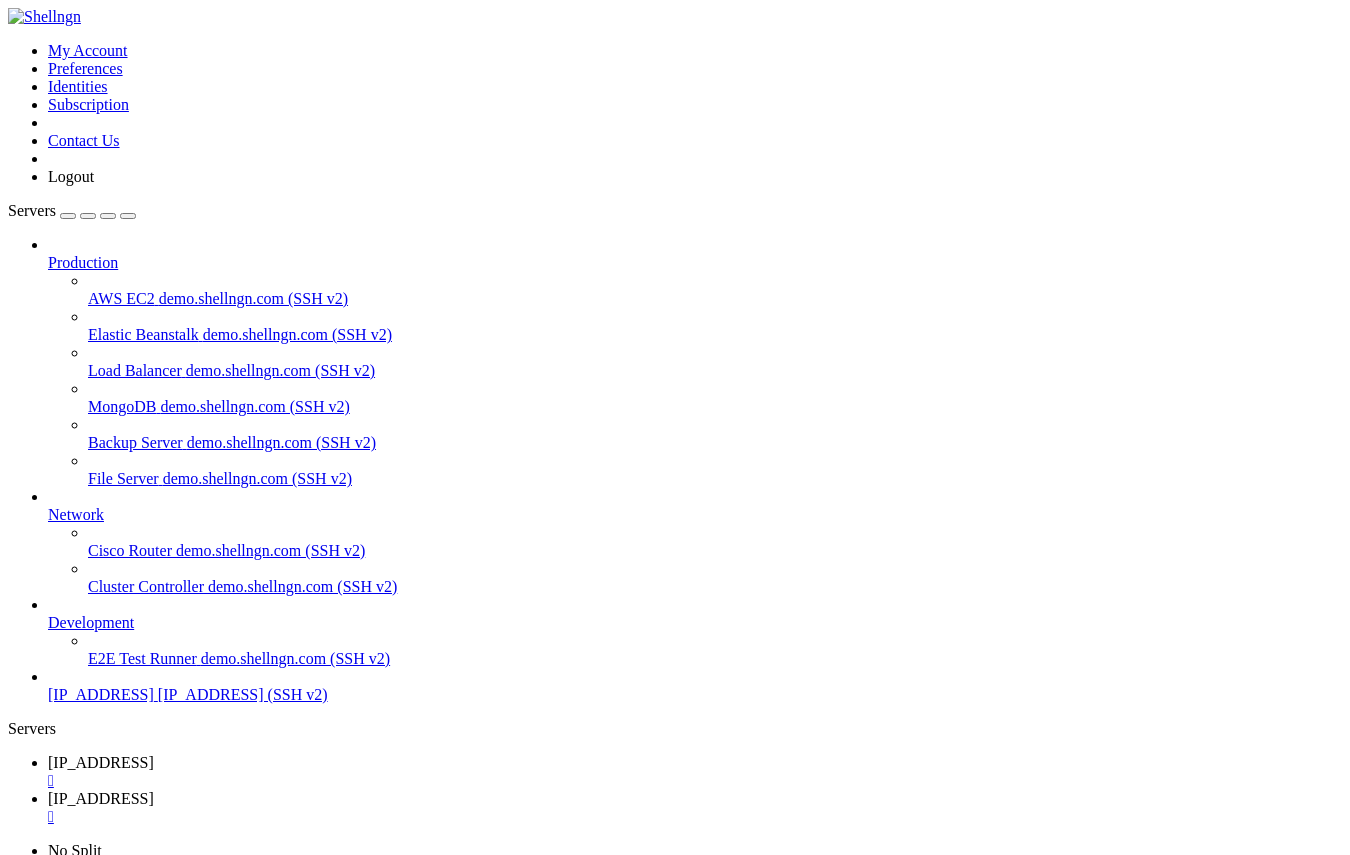 scroll, scrollTop: 0, scrollLeft: 0, axis: both 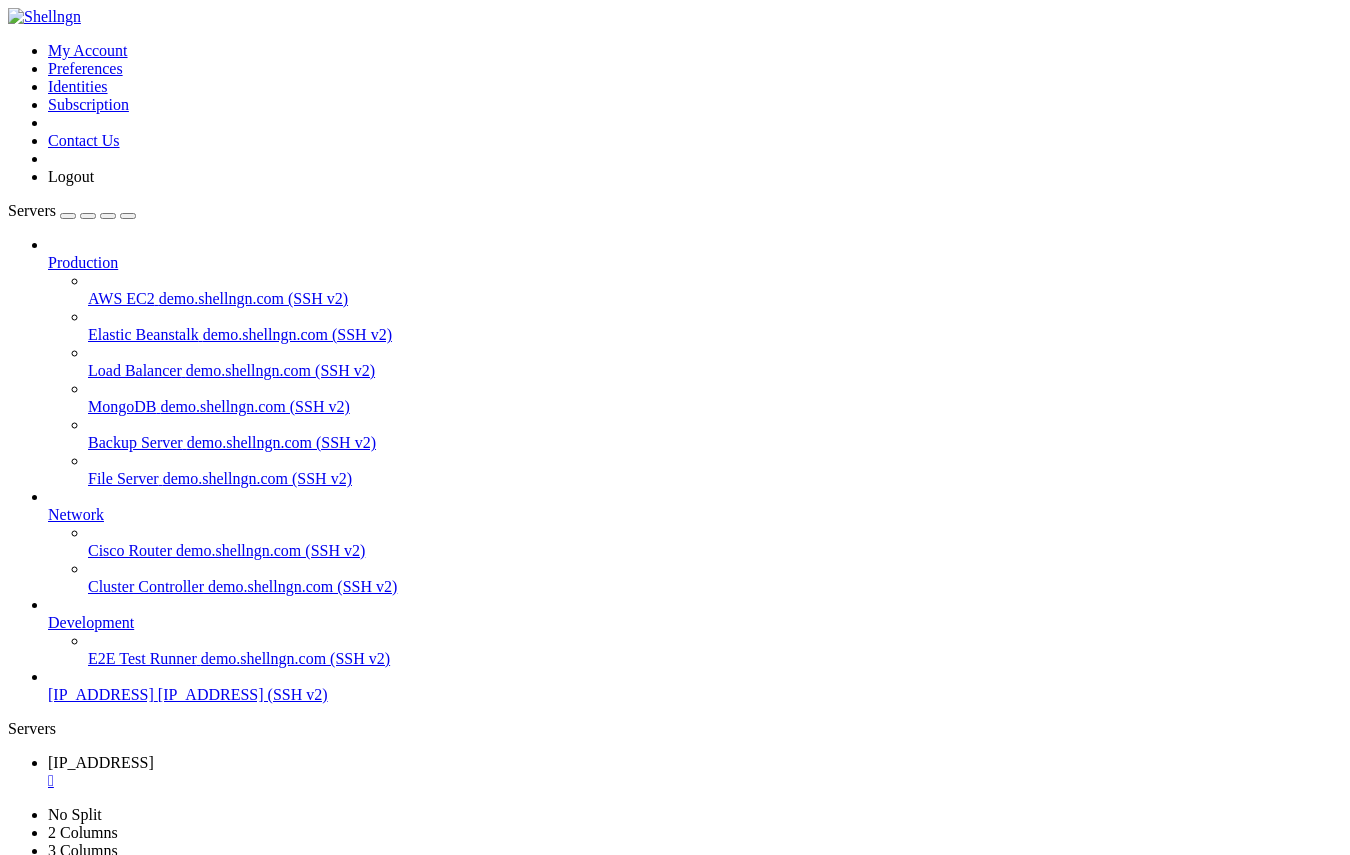 click on "Reconnect" at bounding box center (48, 1158) 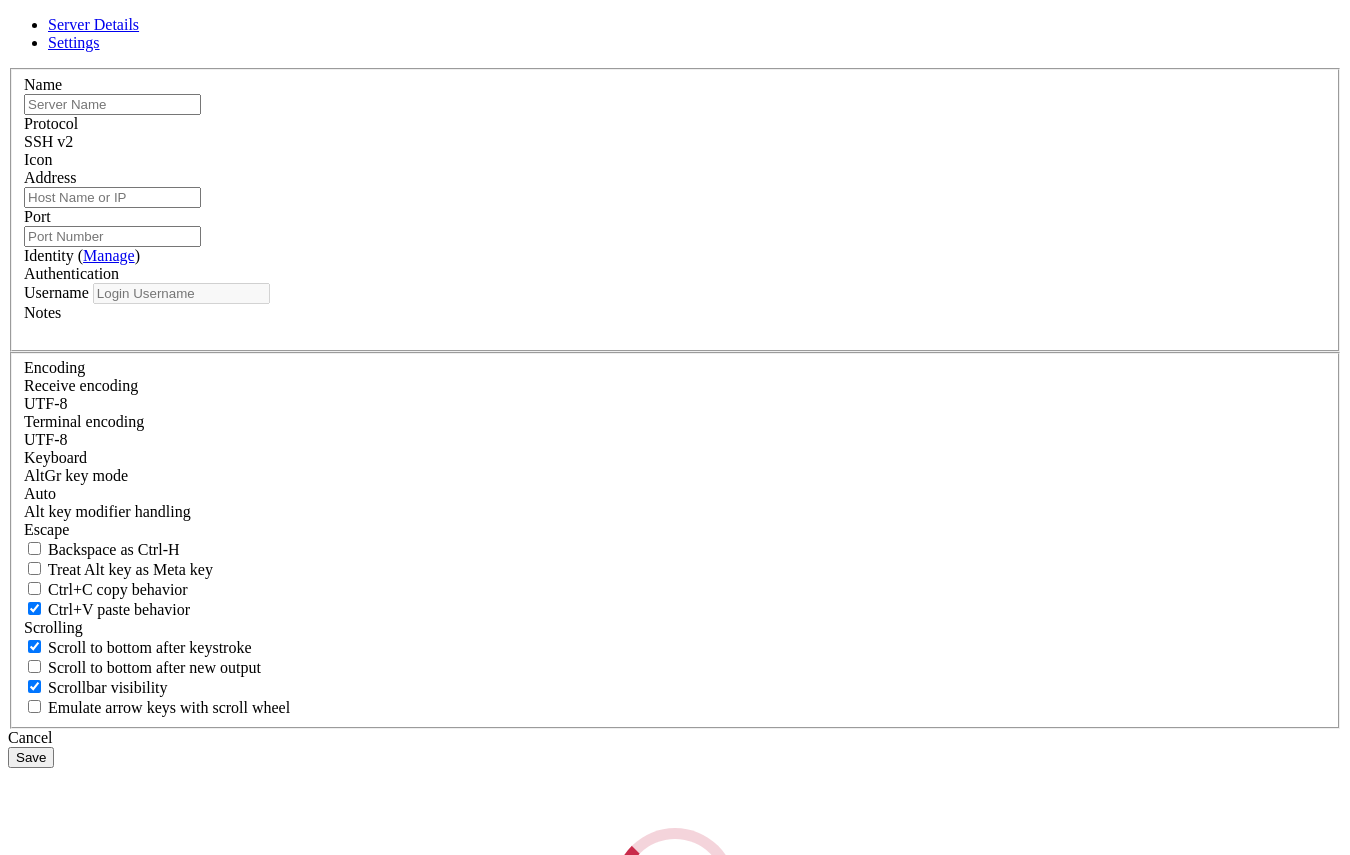 type on "[IP_ADDRESS]" 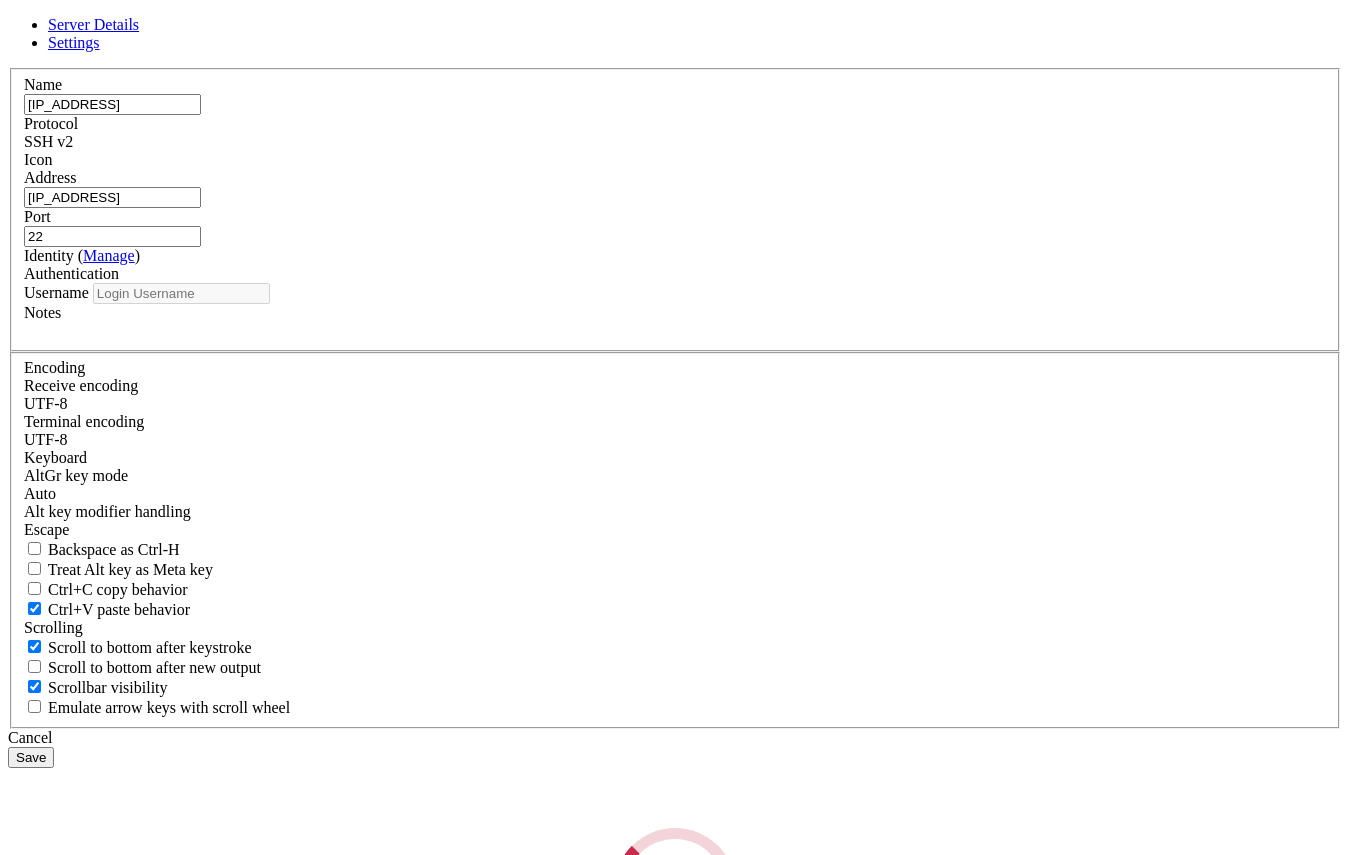 type on "root" 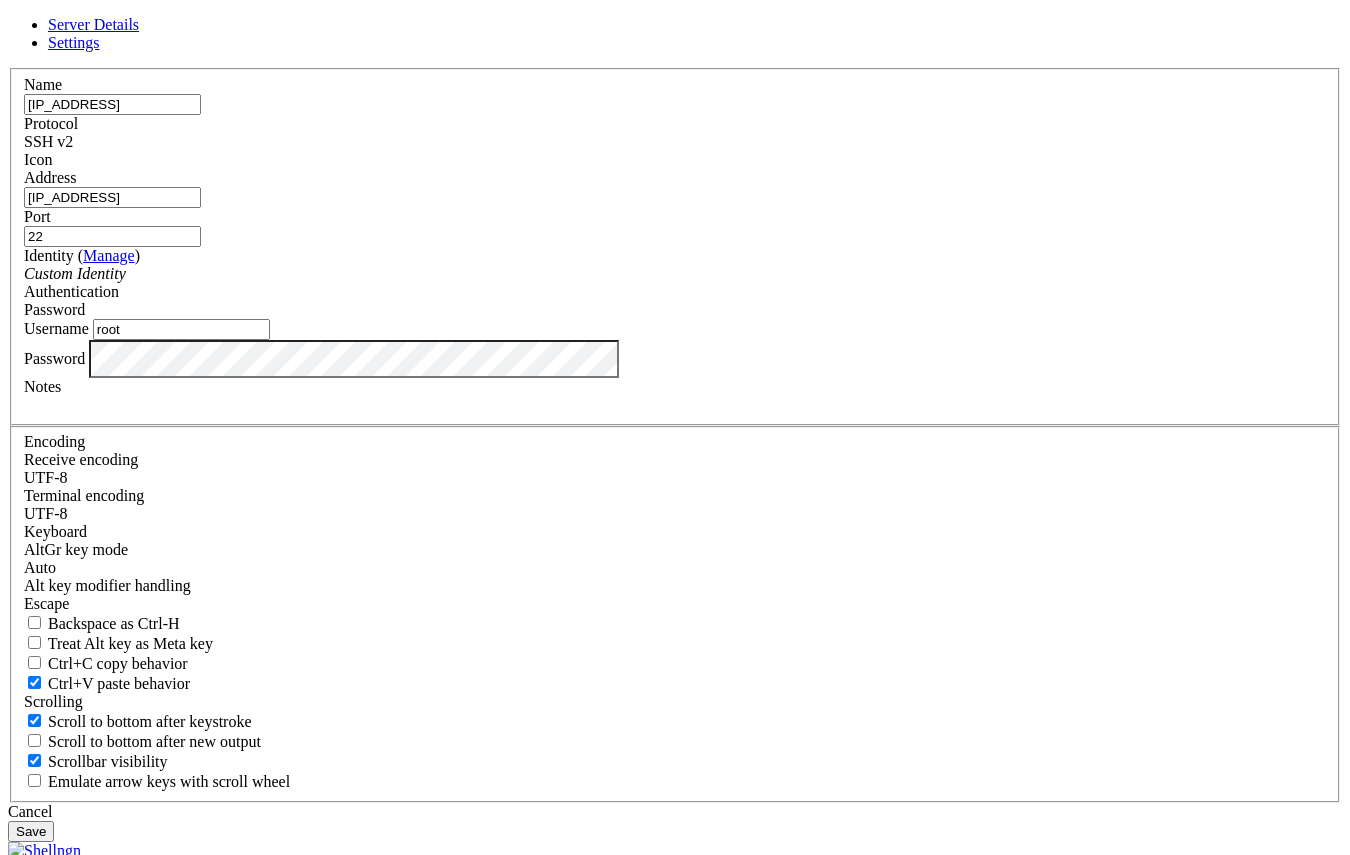 click on "Save" at bounding box center (31, 831) 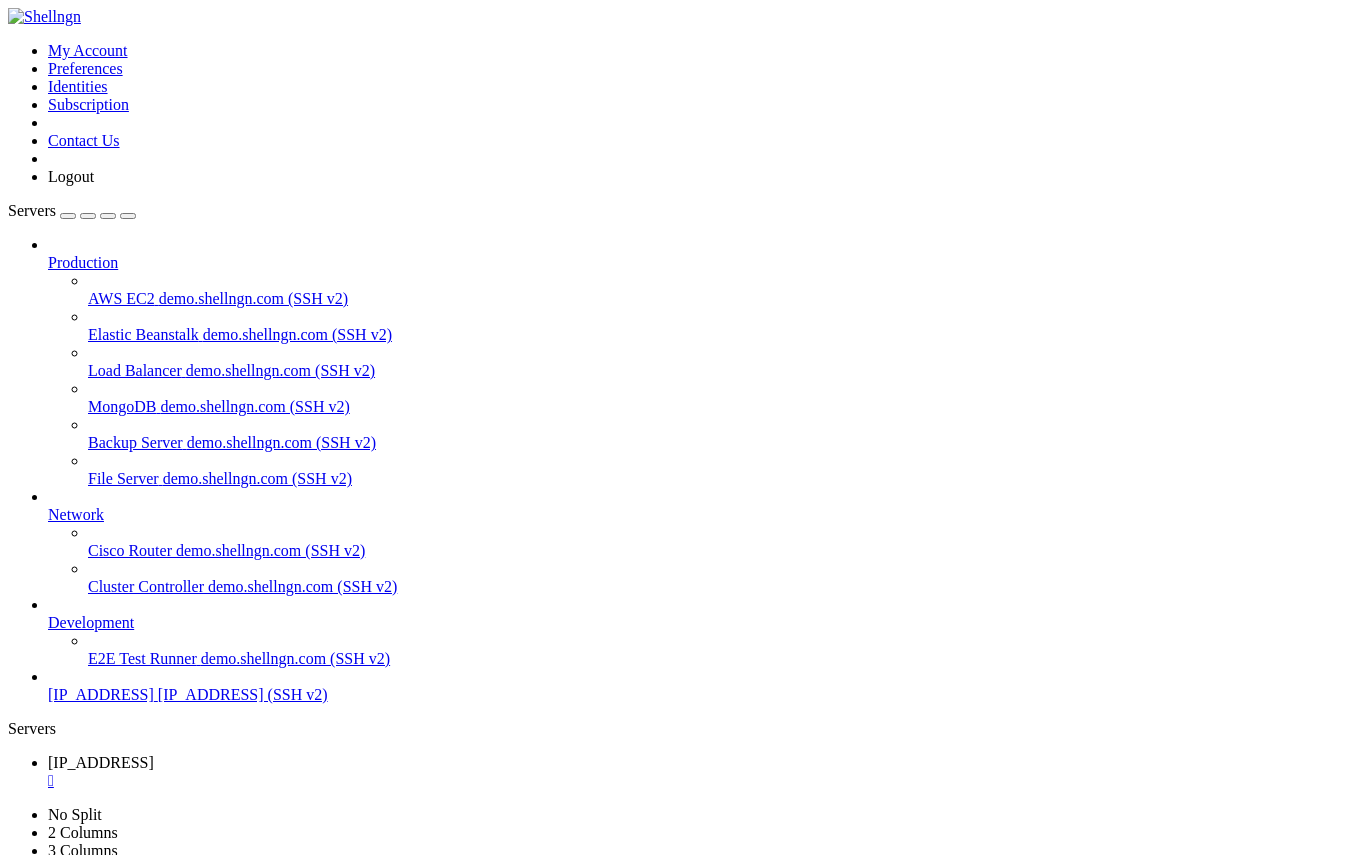 click on "[IP_ADDRESS] (SSH v2)" at bounding box center (243, 694) 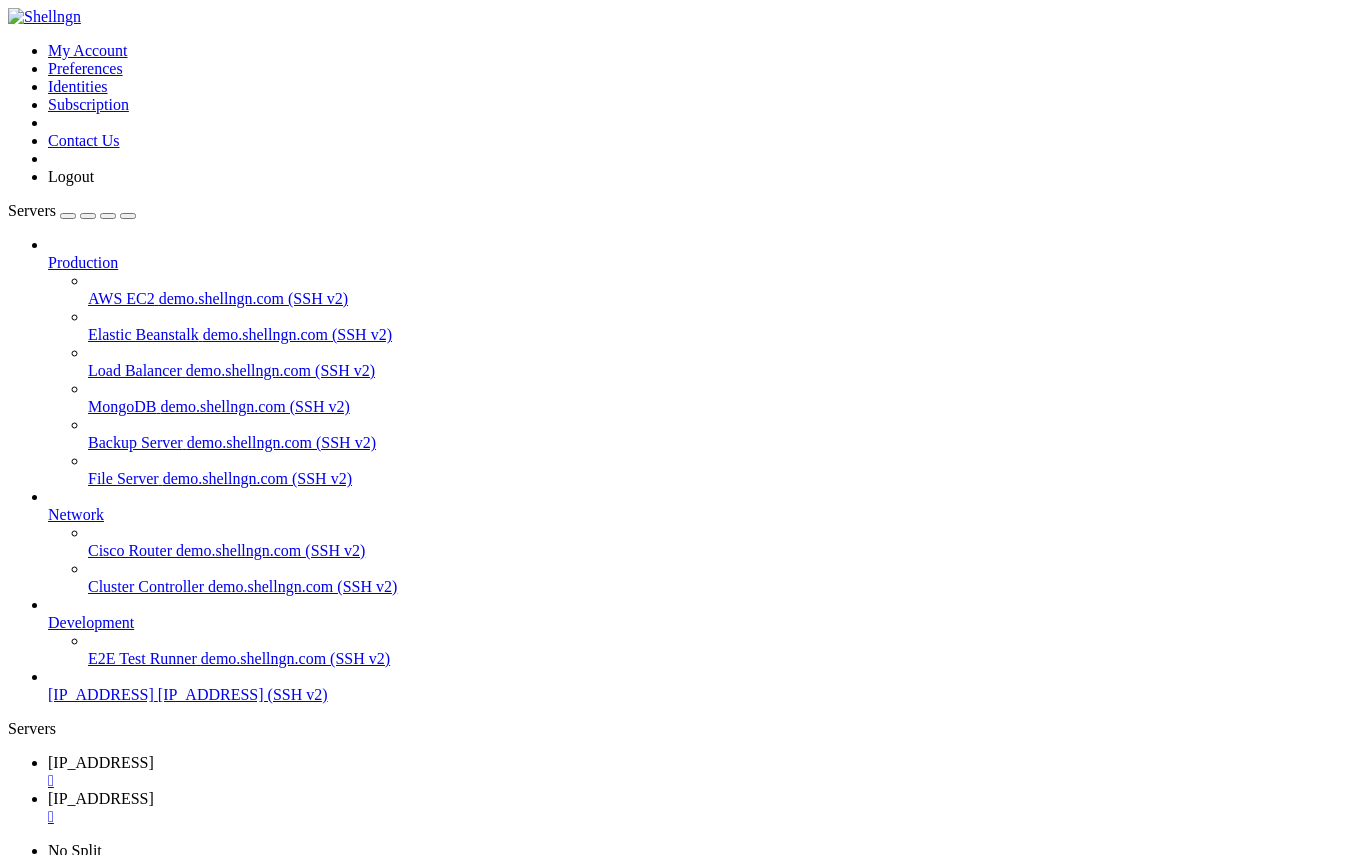 scroll, scrollTop: 0, scrollLeft: 0, axis: both 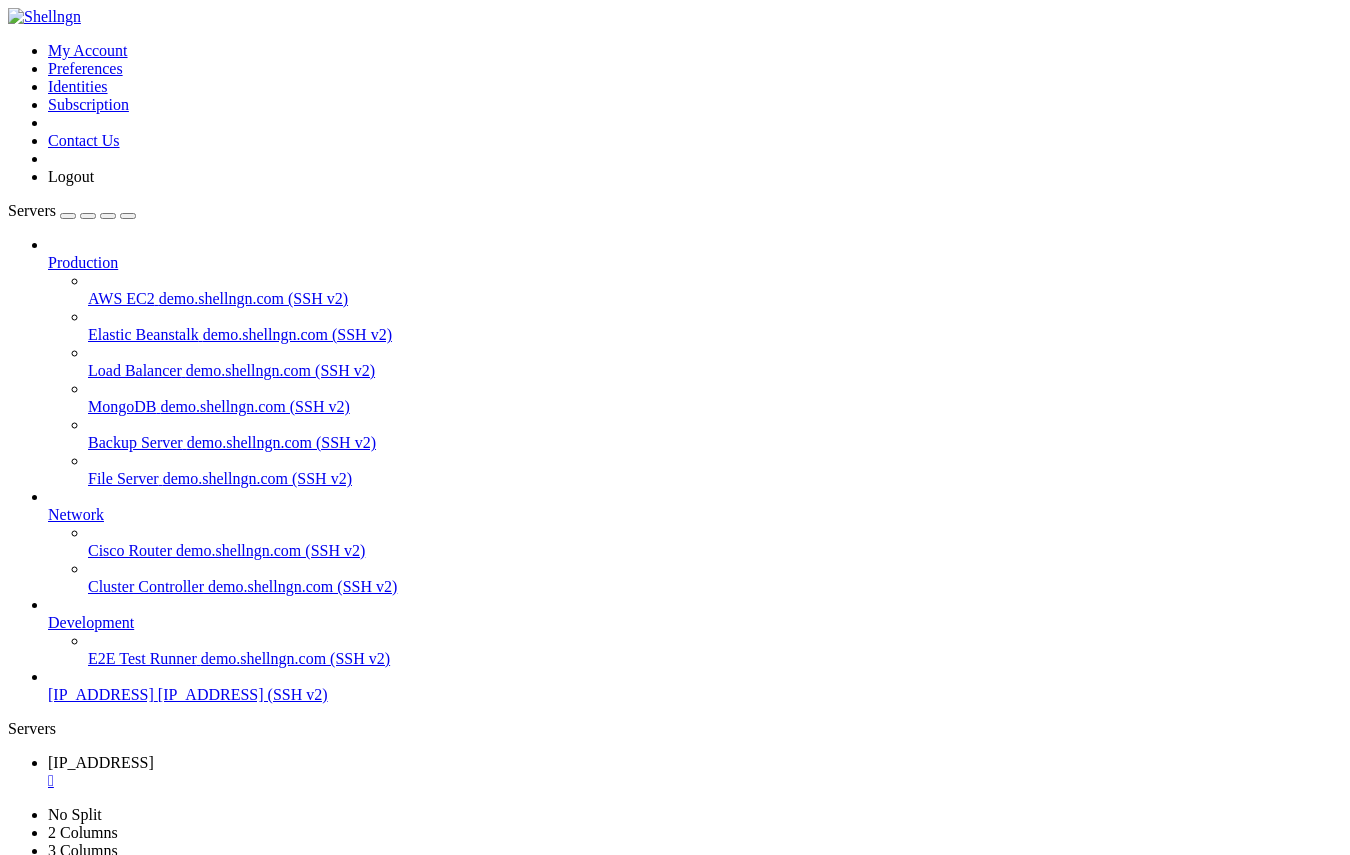 click 